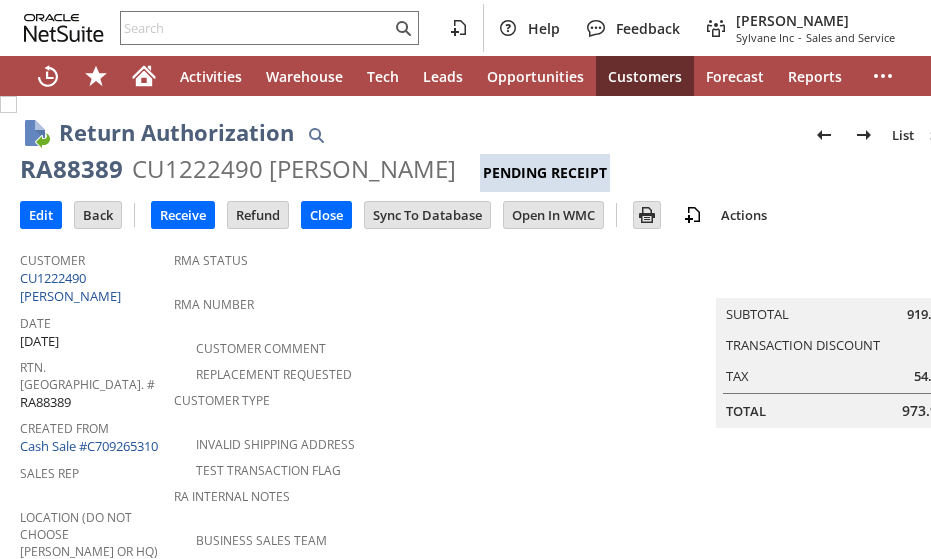scroll, scrollTop: 0, scrollLeft: 0, axis: both 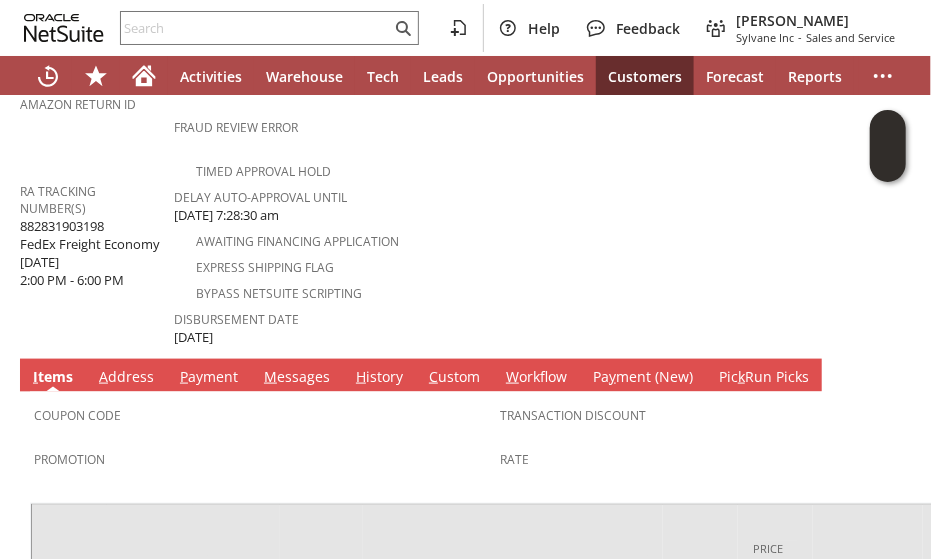 click on "M essages" at bounding box center (297, 378) 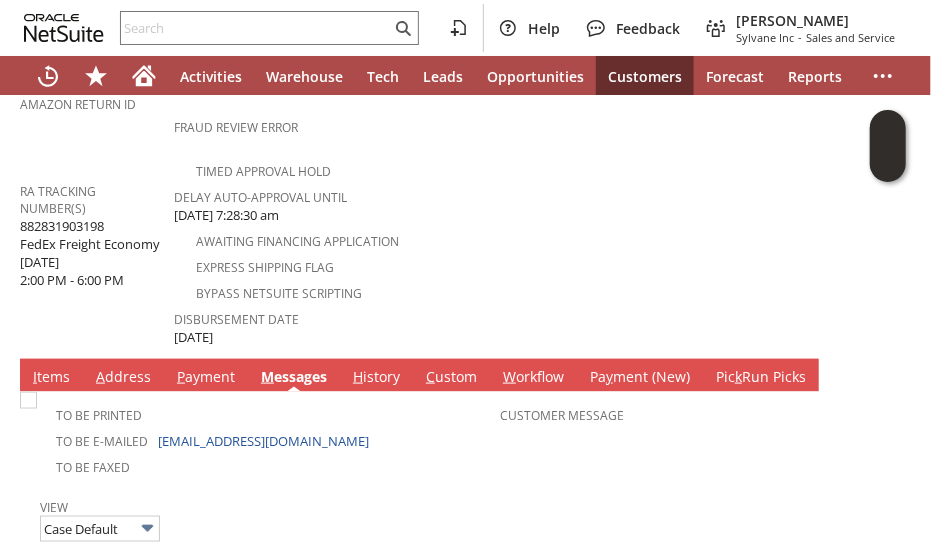 scroll, scrollTop: 0, scrollLeft: 0, axis: both 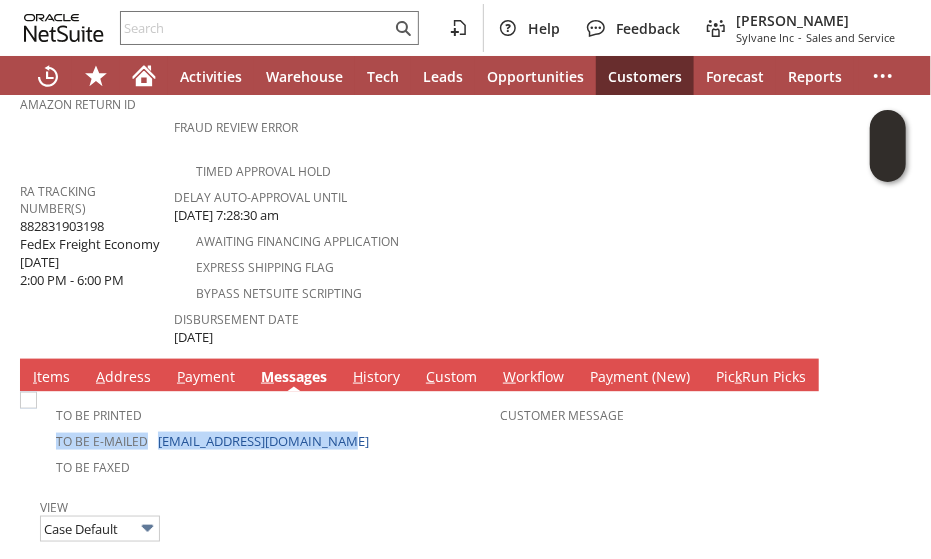 drag, startPoint x: 350, startPoint y: 393, endPoint x: 192, endPoint y: 377, distance: 158.80806 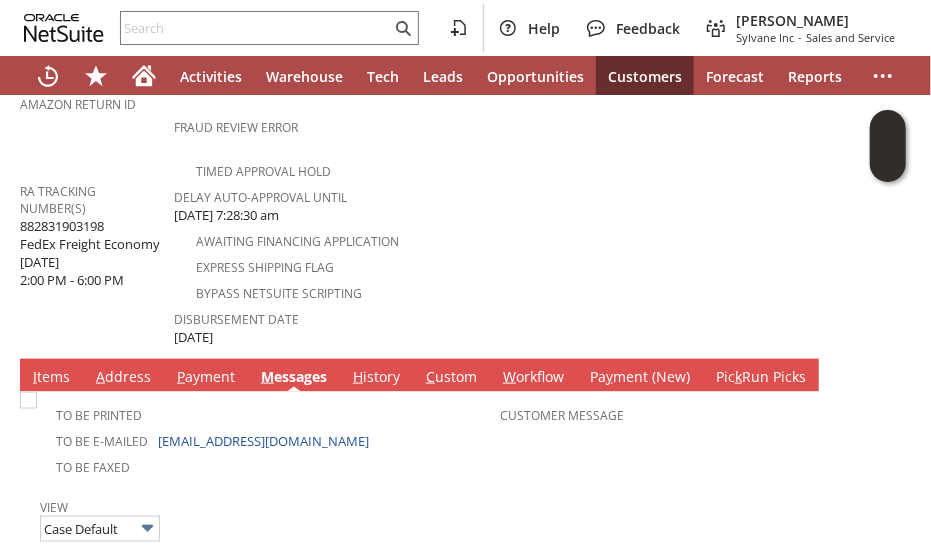 click on "View
Case Default" at bounding box center [500, 518] 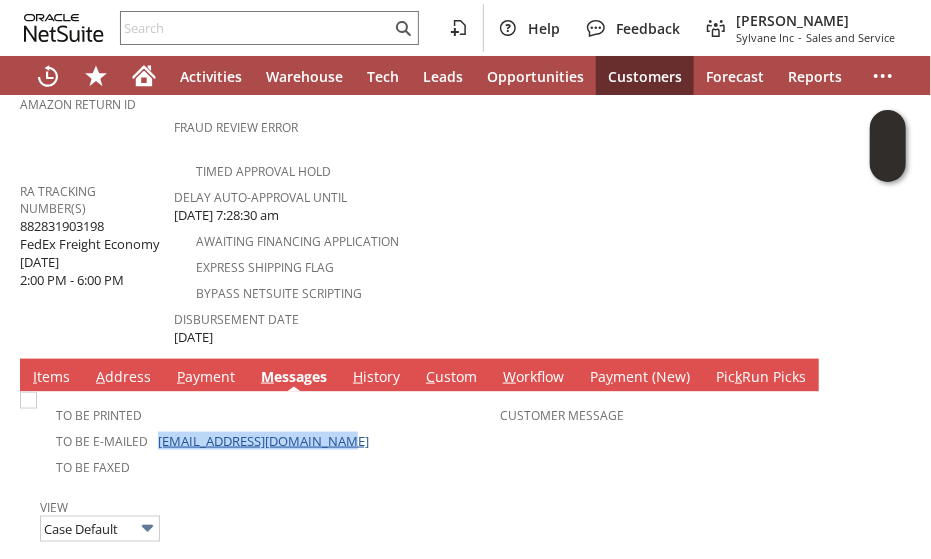 drag, startPoint x: 348, startPoint y: 394, endPoint x: 156, endPoint y: 391, distance: 192.02344 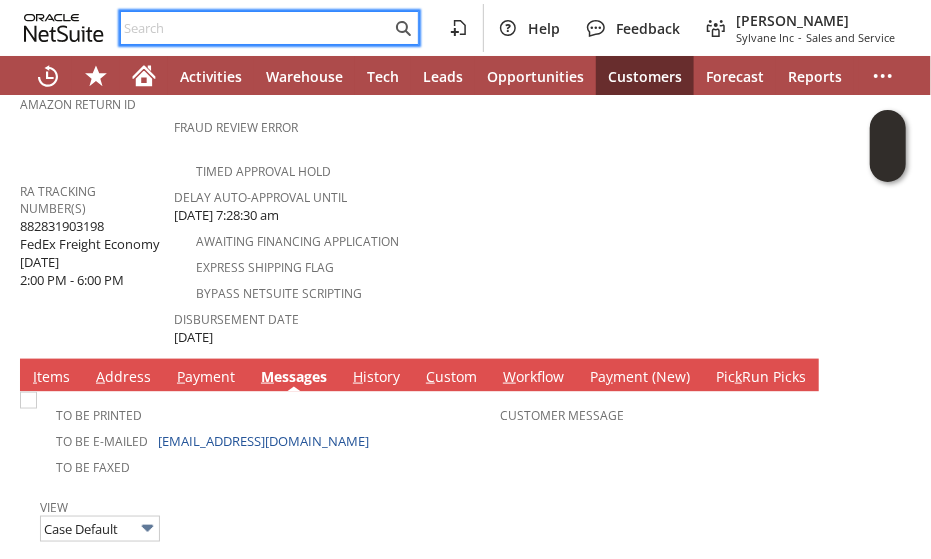 click at bounding box center (256, 28) 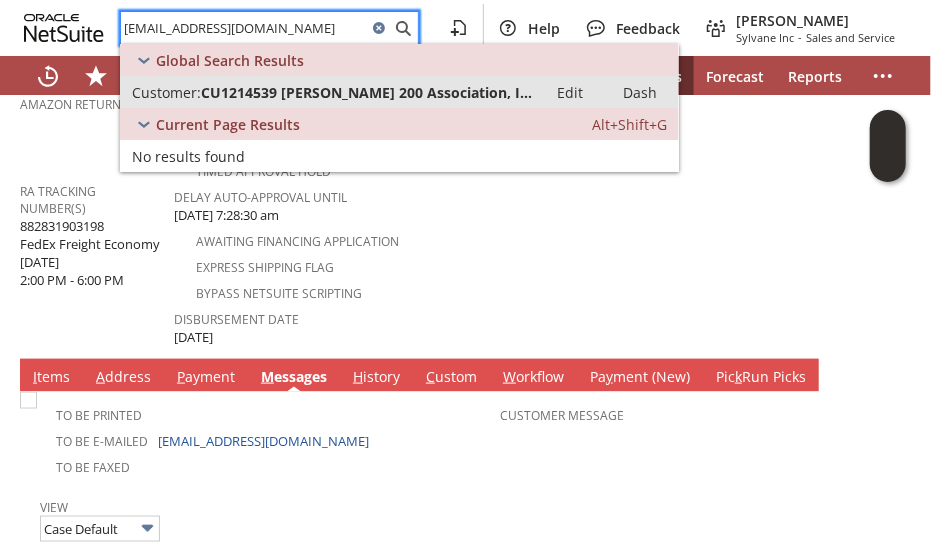 type on "jjuliano@taylormgt.com" 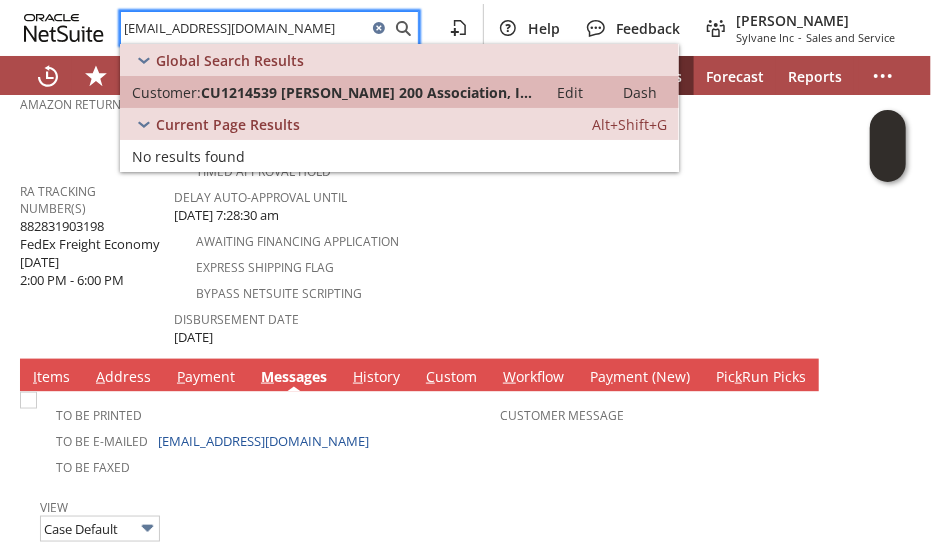 click on "CU1214539 Winston Towers 200 Association, Inc" at bounding box center [368, 92] 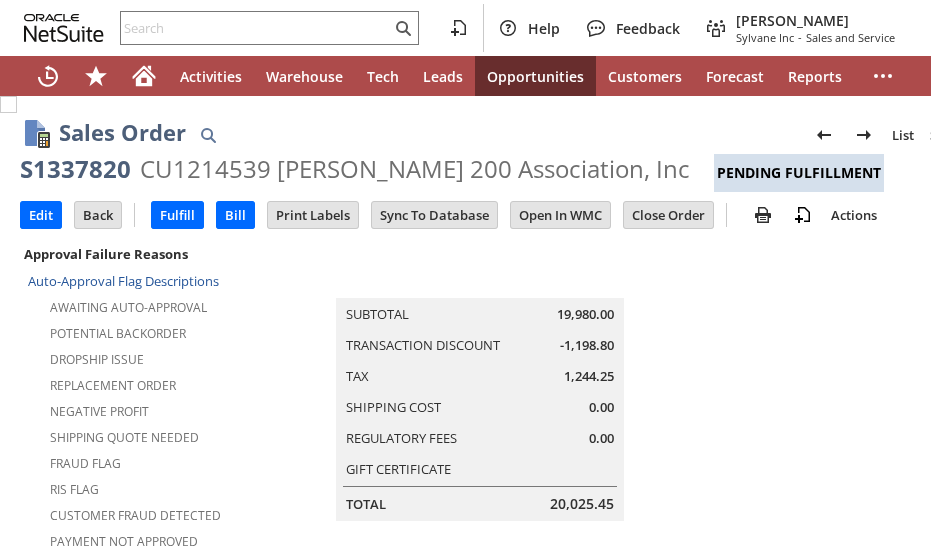 scroll, scrollTop: 0, scrollLeft: 0, axis: both 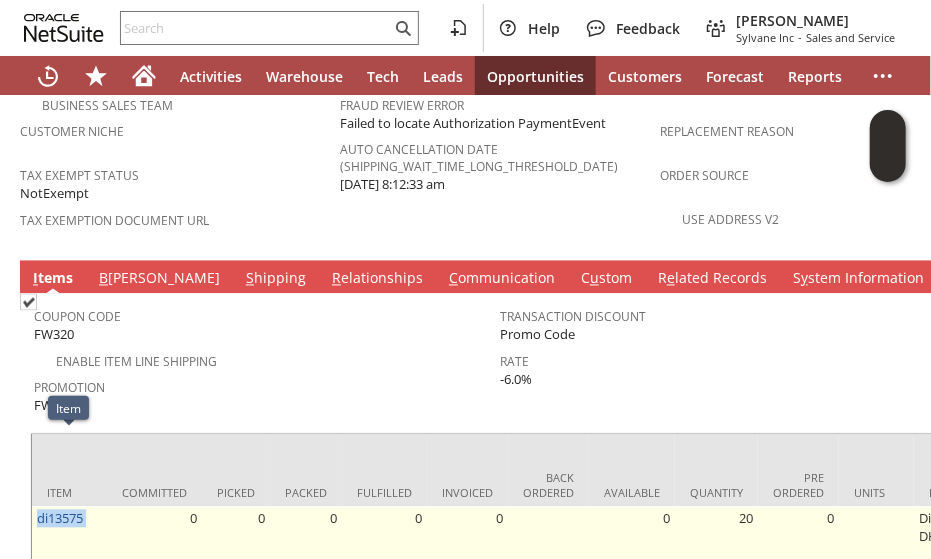 drag, startPoint x: 108, startPoint y: 449, endPoint x: 36, endPoint y: 451, distance: 72.02777 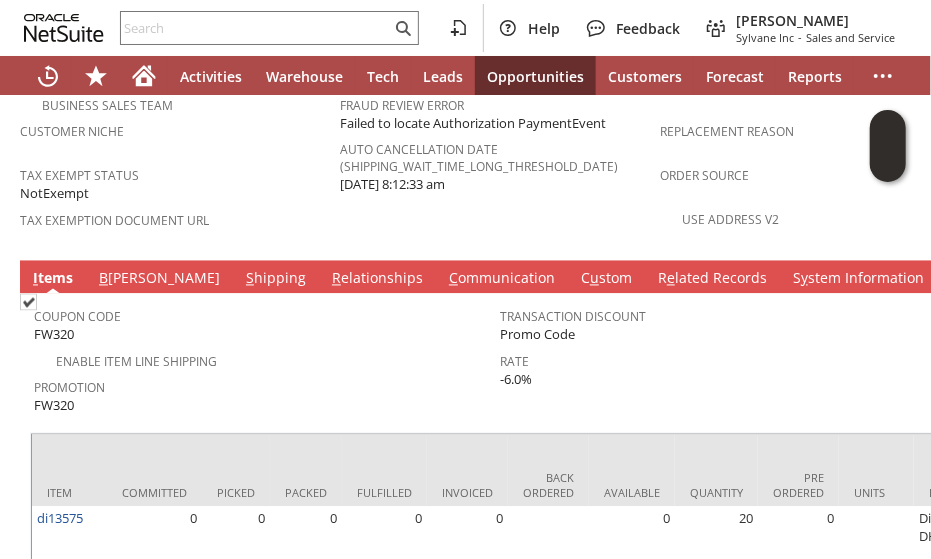 click on "Promotion" at bounding box center (262, 385) 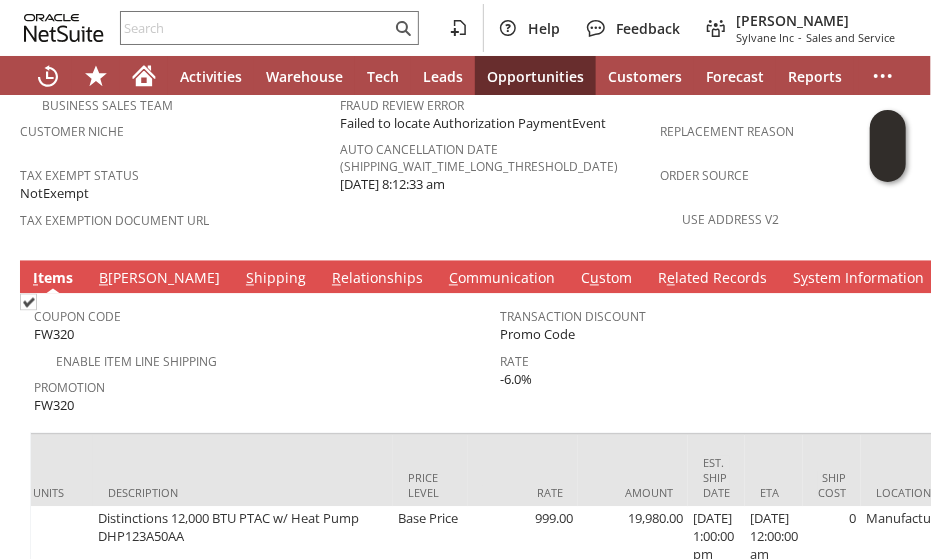 scroll, scrollTop: 0, scrollLeft: 0, axis: both 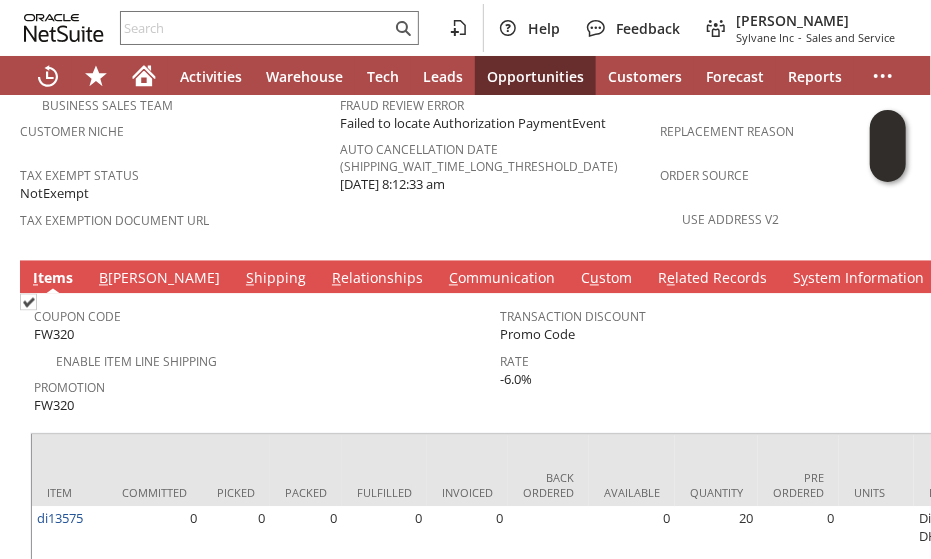click on "S hipping" at bounding box center (276, 280) 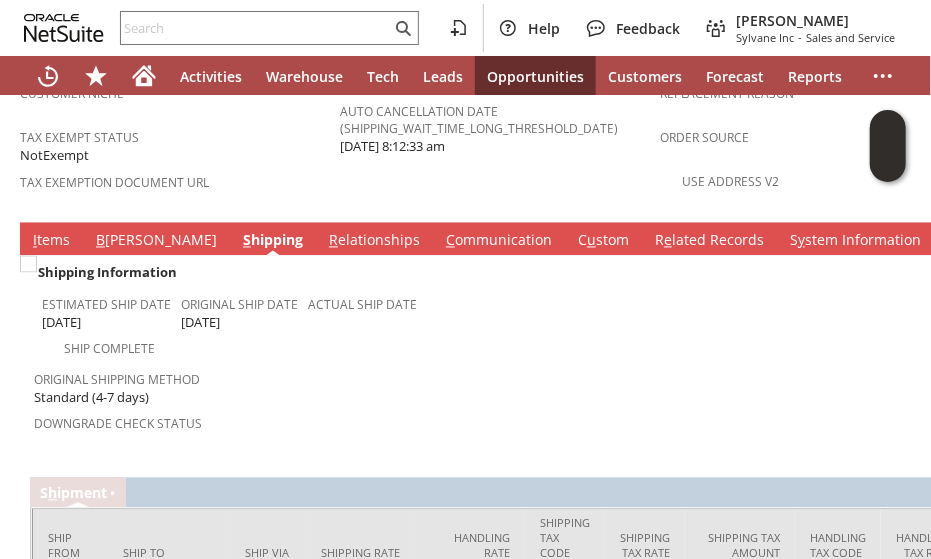 click on "Original Shipping Method
Standard (4-7 days)
Downgrade Check Status" at bounding box center (267, 407) 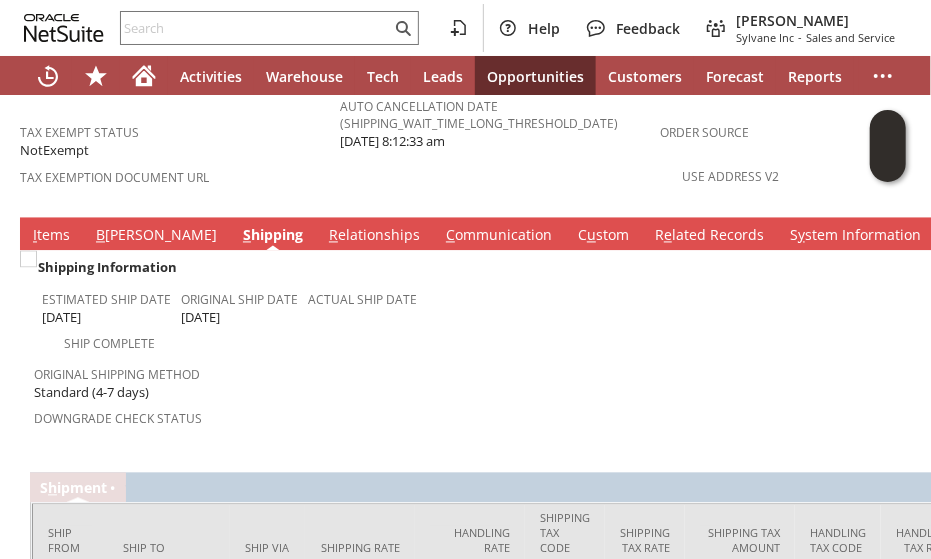 scroll, scrollTop: 1508, scrollLeft: 0, axis: vertical 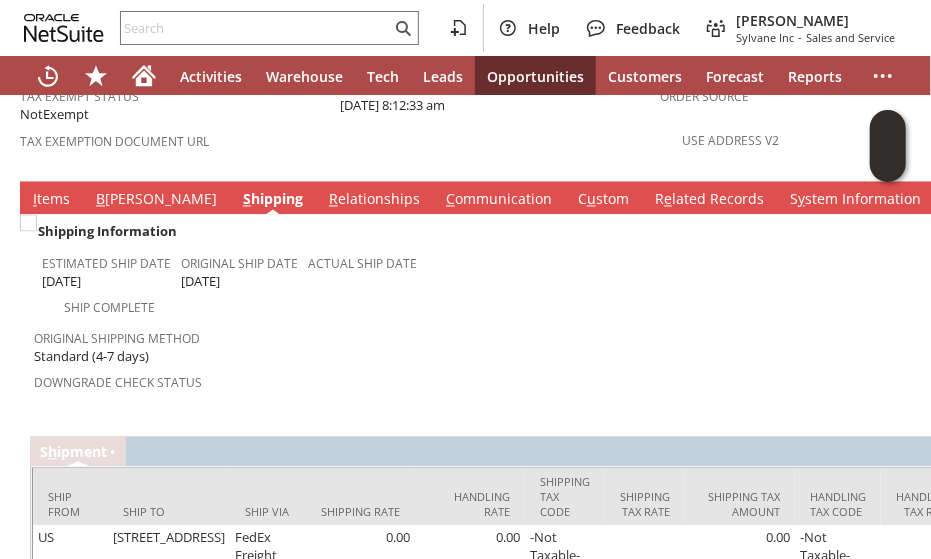 click at bounding box center (500, 421) 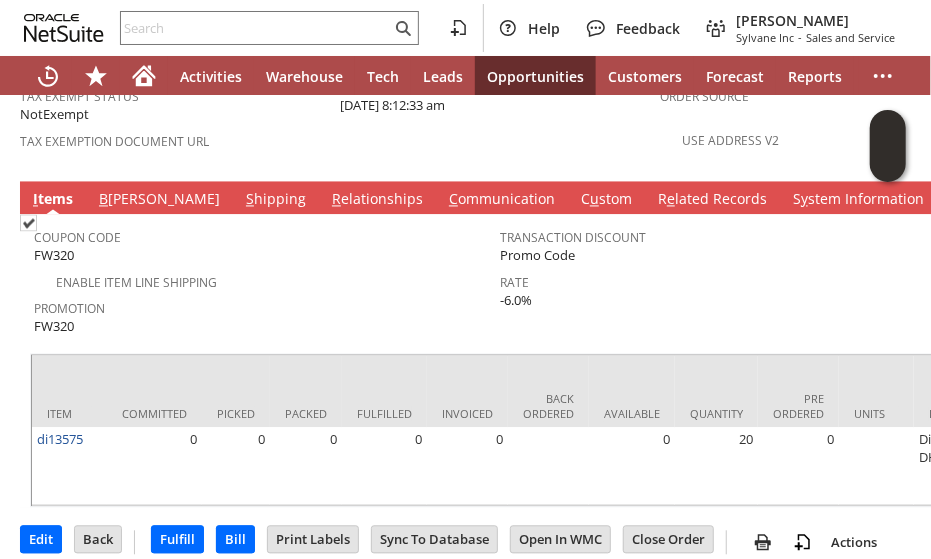 scroll, scrollTop: 1482, scrollLeft: 0, axis: vertical 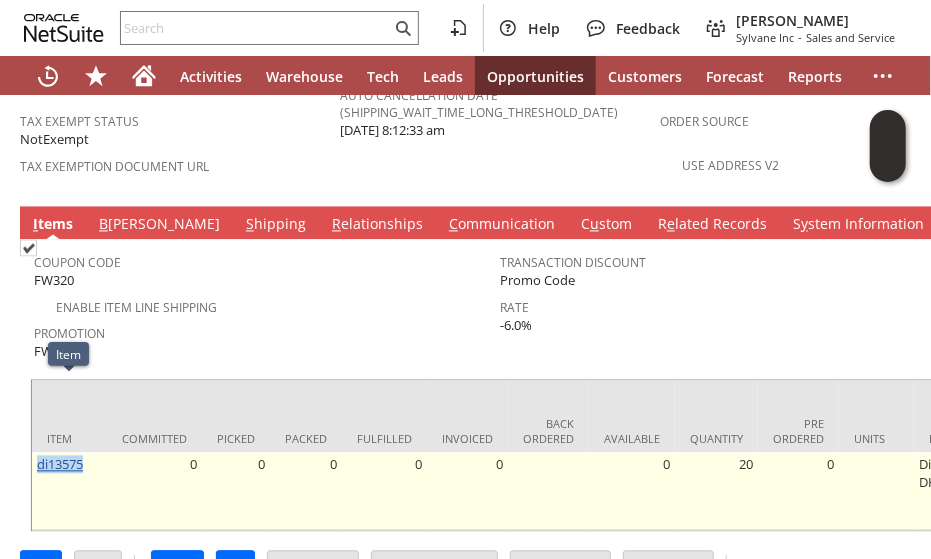 drag, startPoint x: 94, startPoint y: 384, endPoint x: 39, endPoint y: 386, distance: 55.03635 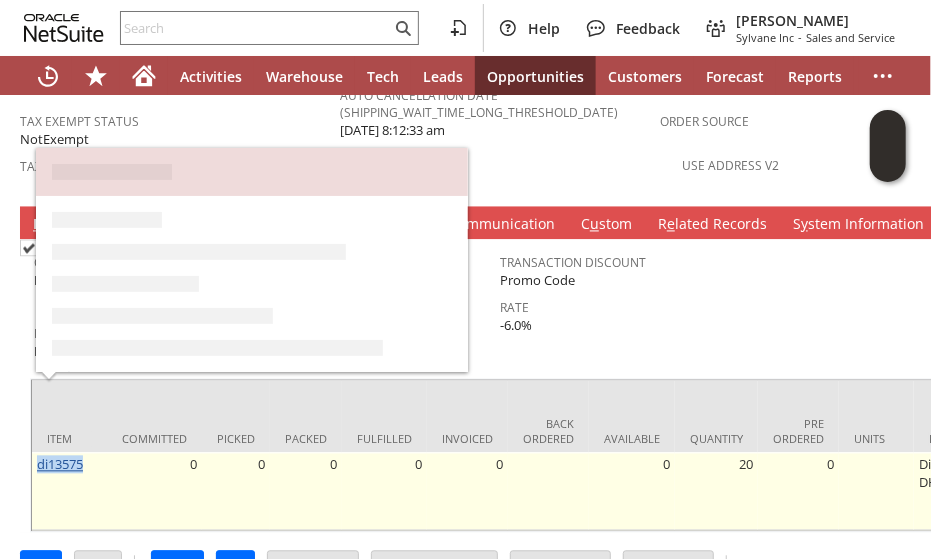 copy on "di13575" 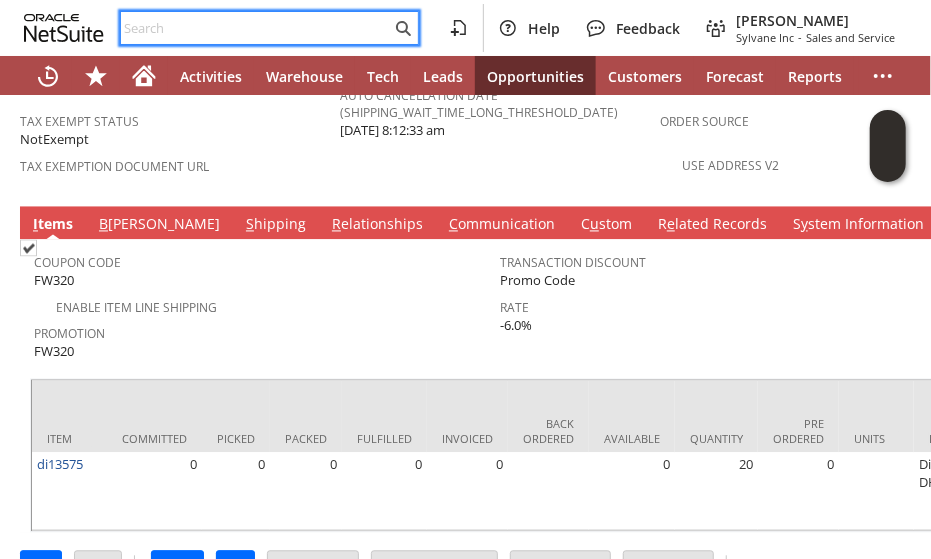 click at bounding box center (256, 28) 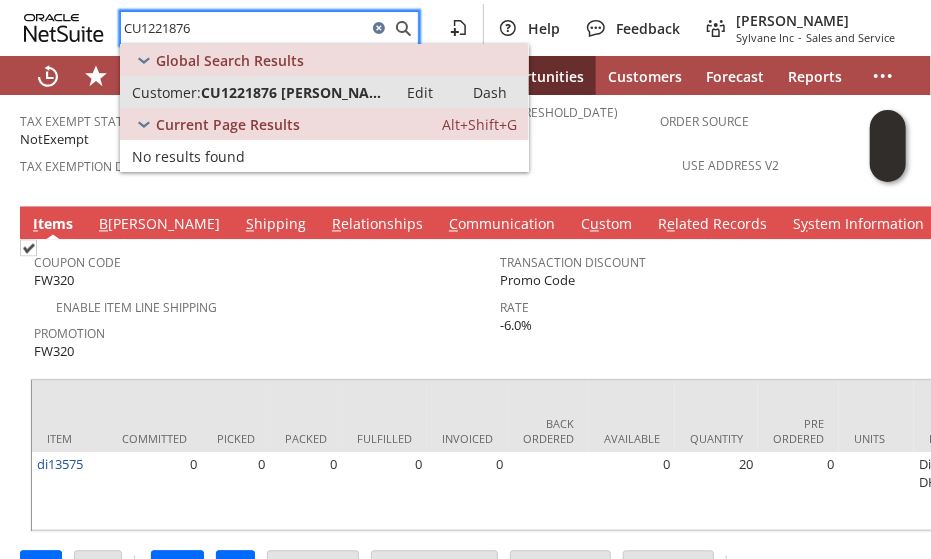 type on "CU1221876" 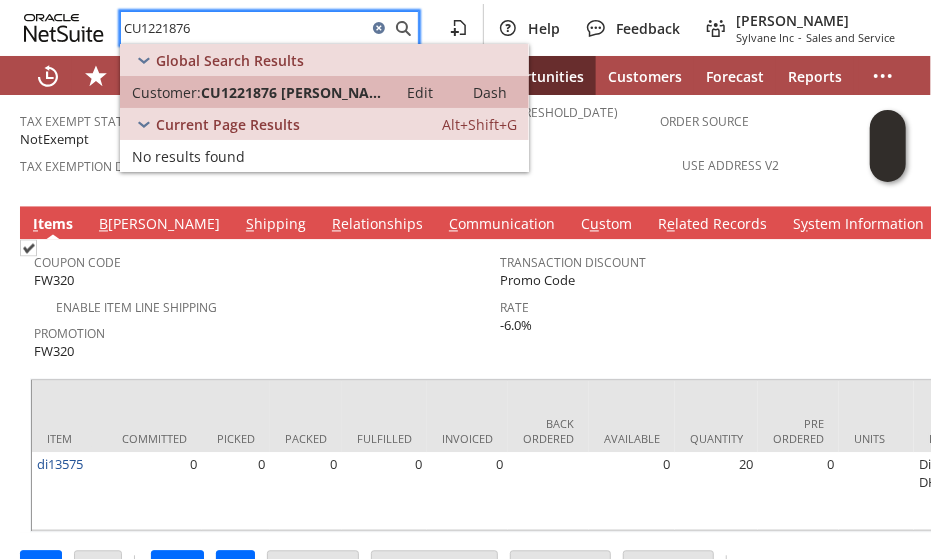 click on "CU1221876 [PERSON_NAME]" at bounding box center [293, 92] 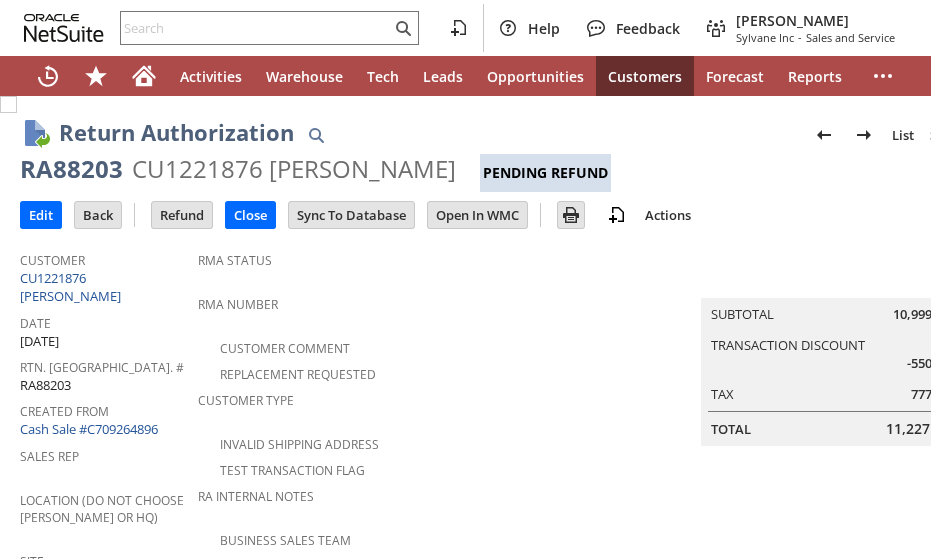 click on "Edit" at bounding box center (41, 215) 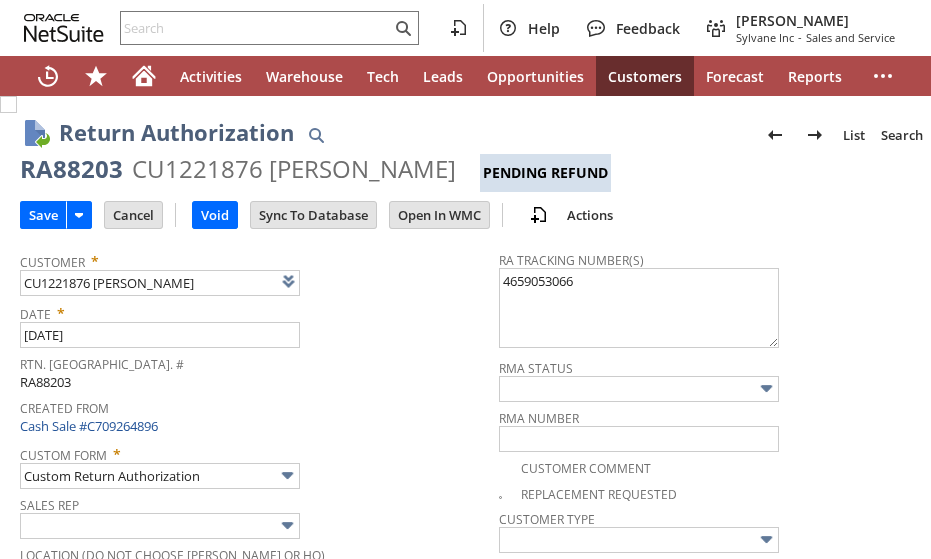 scroll, scrollTop: 0, scrollLeft: 0, axis: both 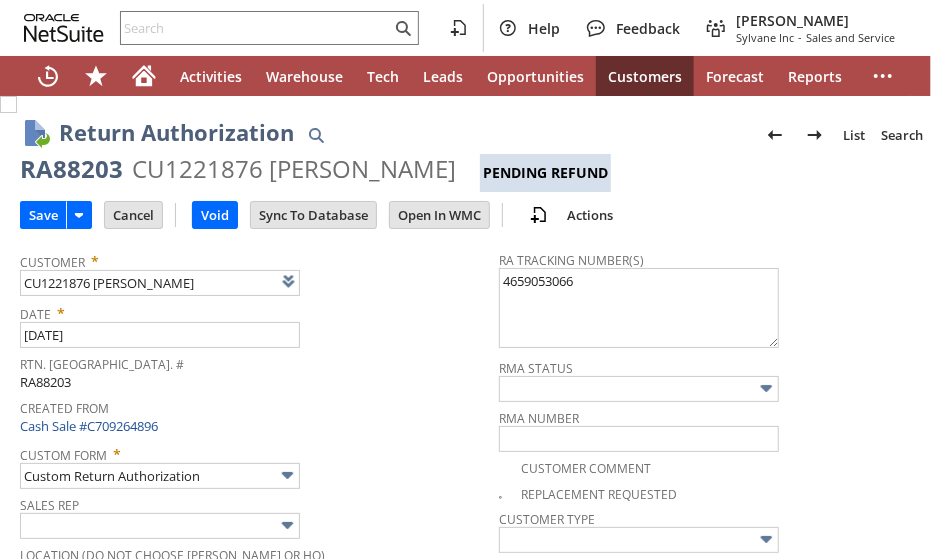 type on "Add" 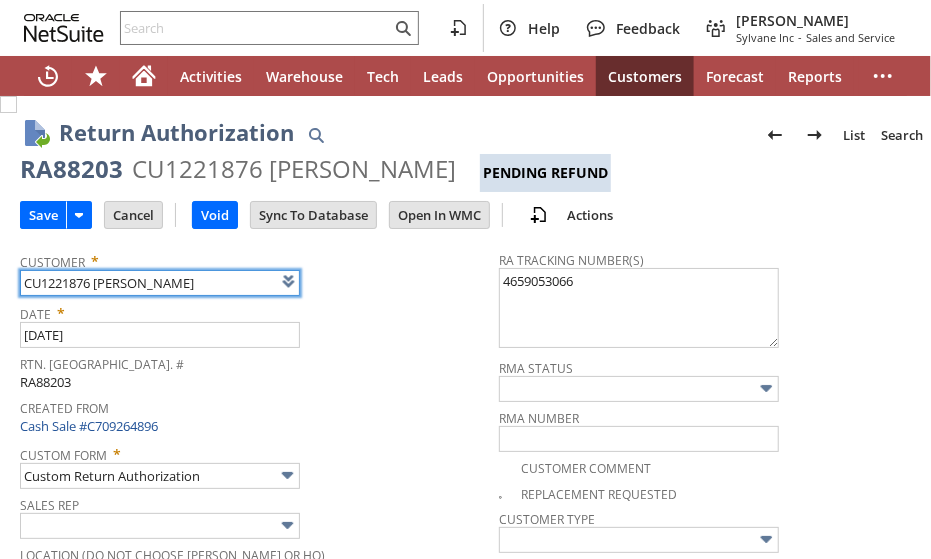 click on "Rtn. Auth. #
RA88203" at bounding box center [254, 371] 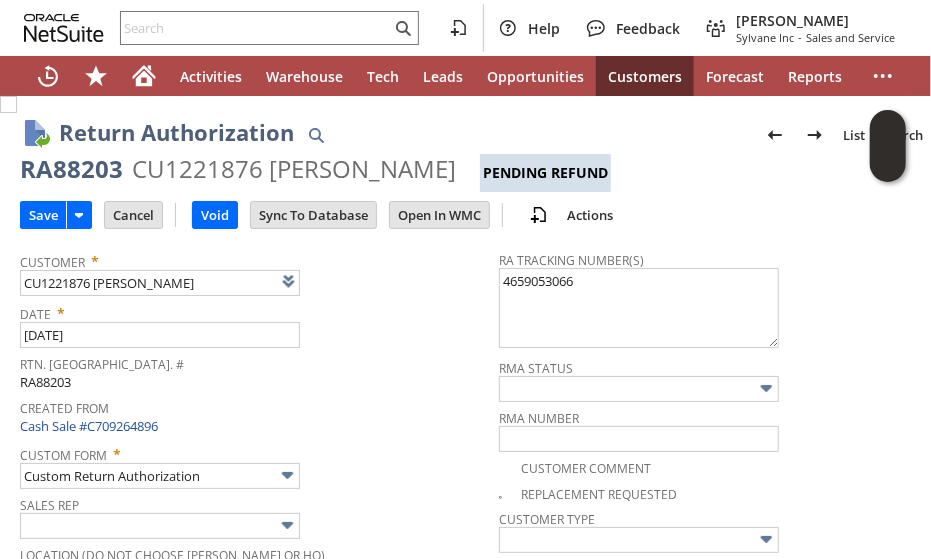 click on "Rtn. Auth. #
RA88203" at bounding box center (254, 371) 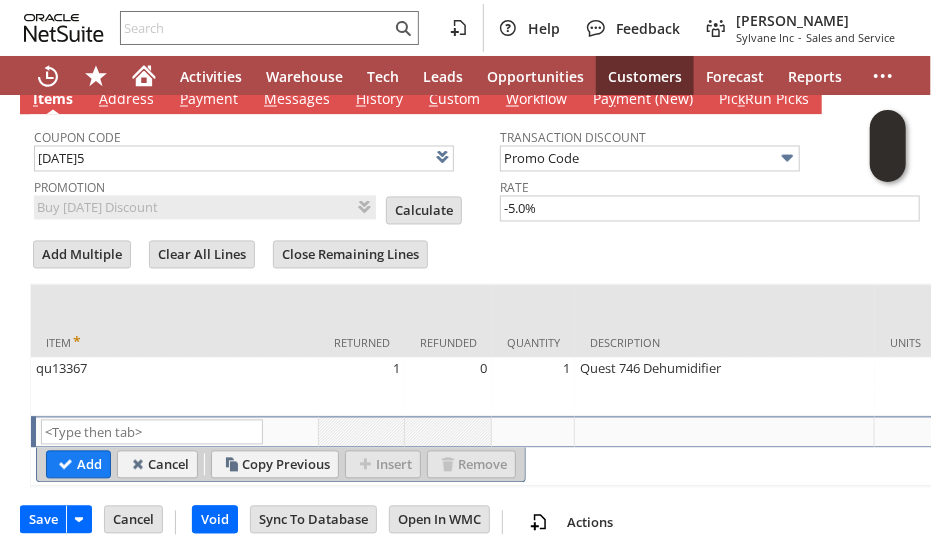 scroll, scrollTop: 1404, scrollLeft: 0, axis: vertical 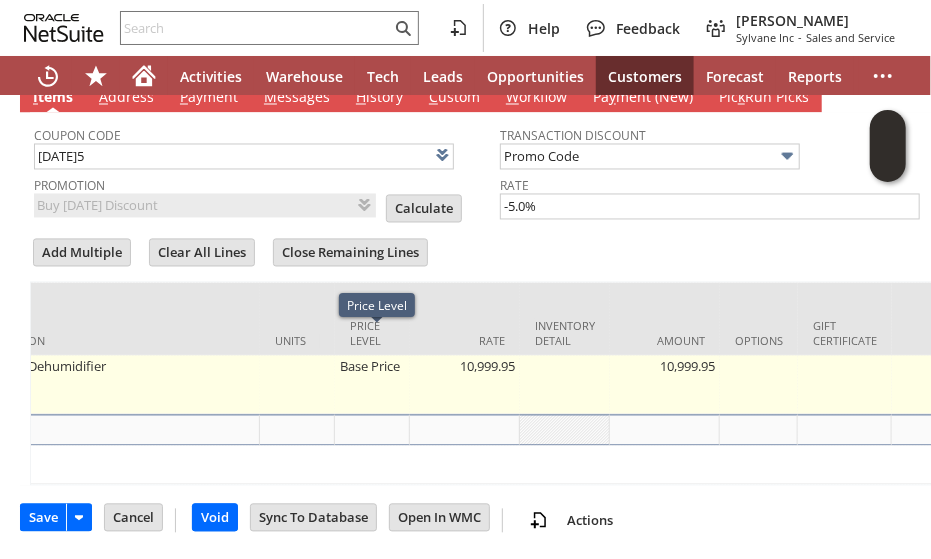 click on "Base Price" at bounding box center (372, 385) 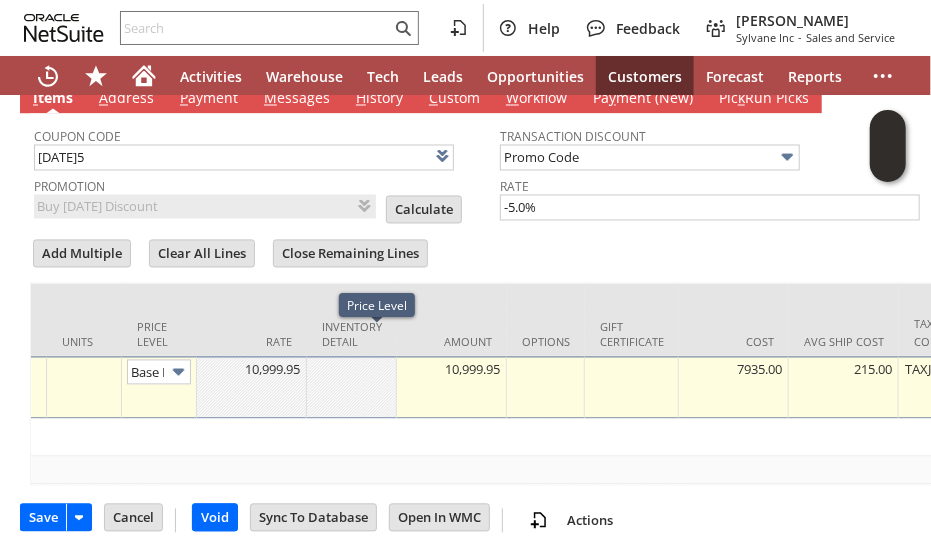 scroll, scrollTop: 1404, scrollLeft: 0, axis: vertical 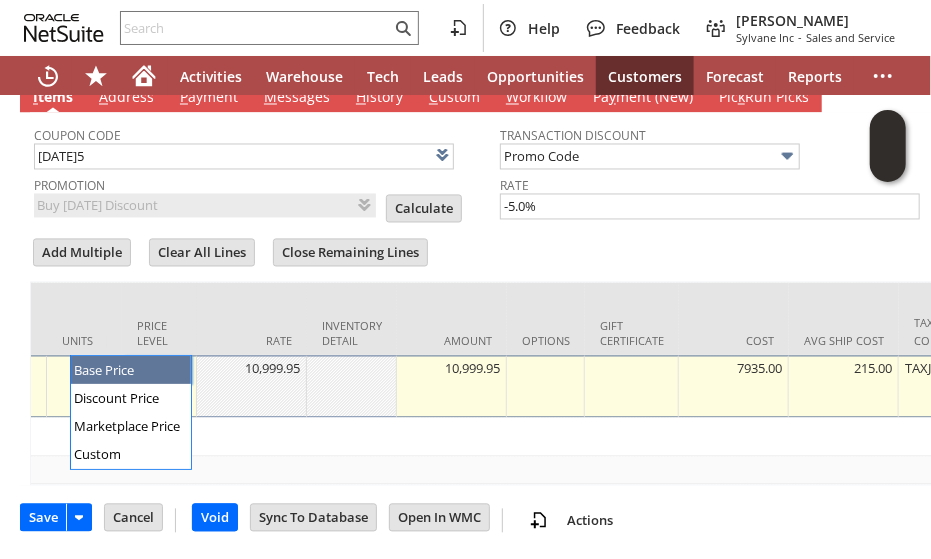 click at bounding box center (178, 371) 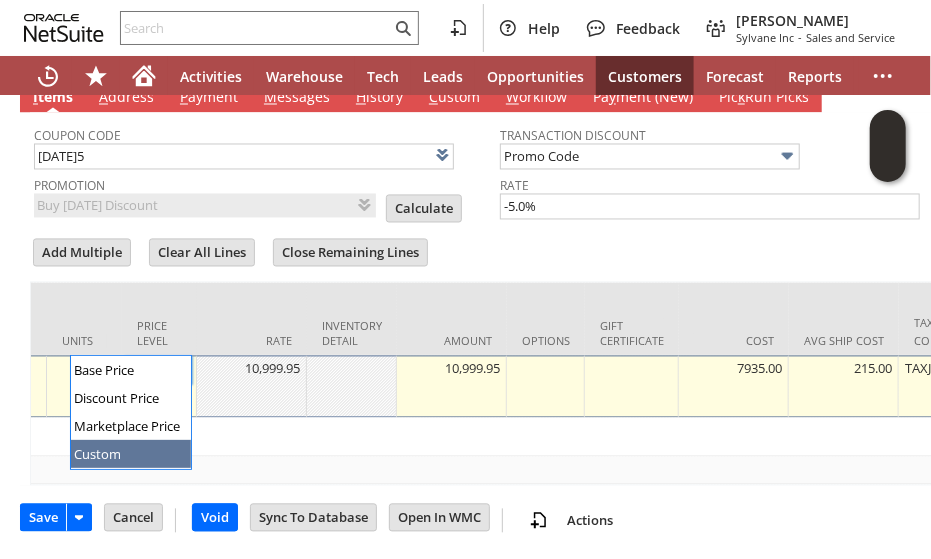 type 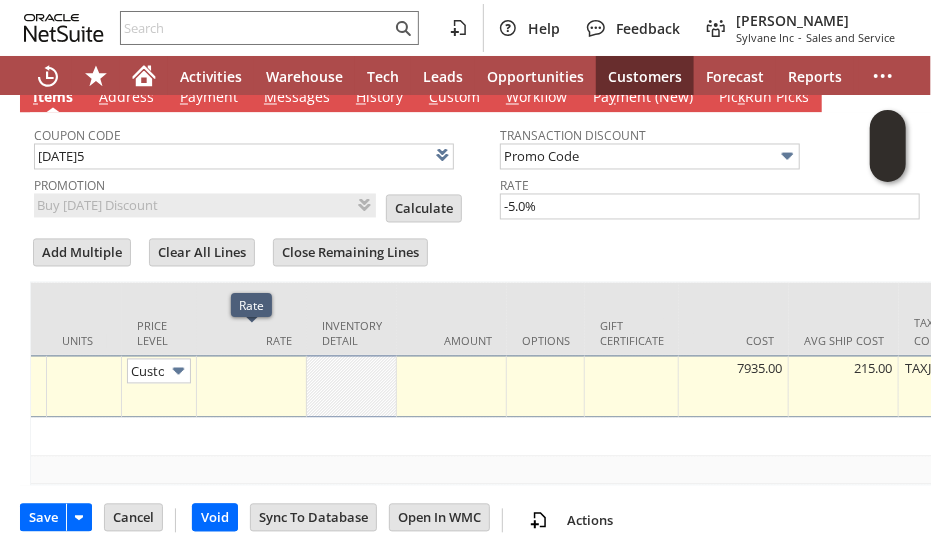 click at bounding box center [251, 369] 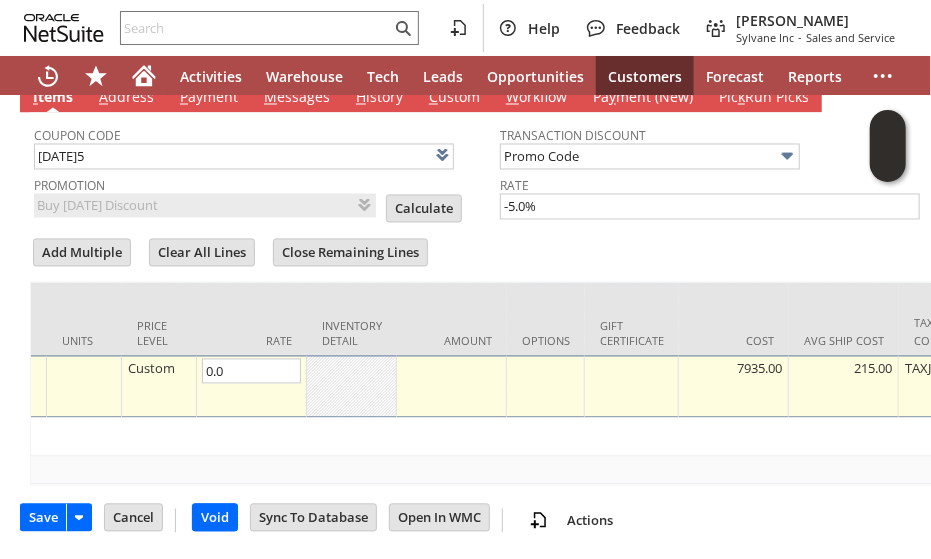 scroll, scrollTop: 0, scrollLeft: 0, axis: both 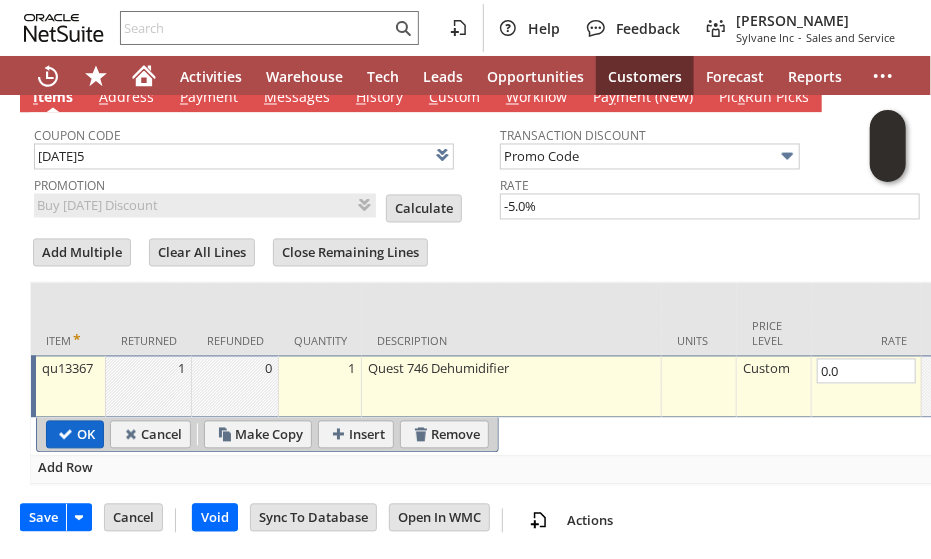 type on "0.00" 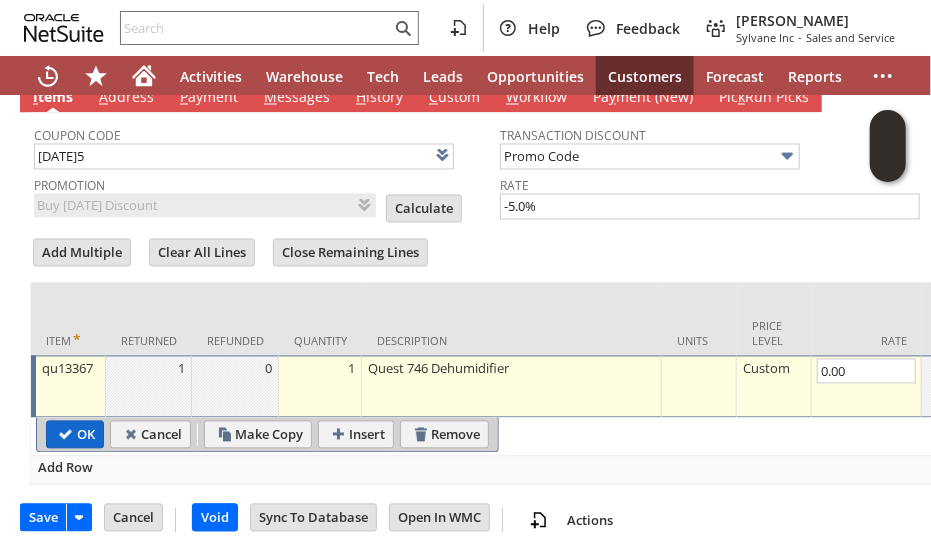 click on "OK" at bounding box center [75, 435] 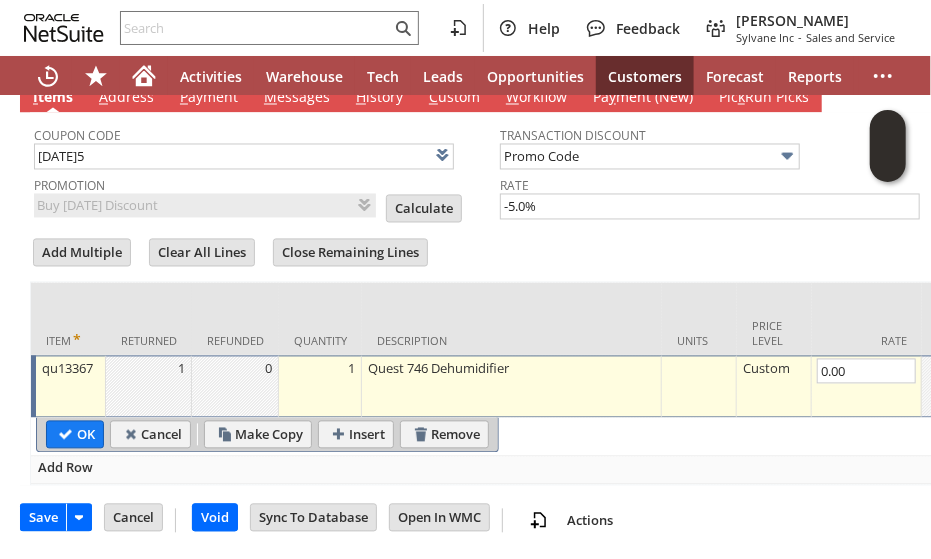type 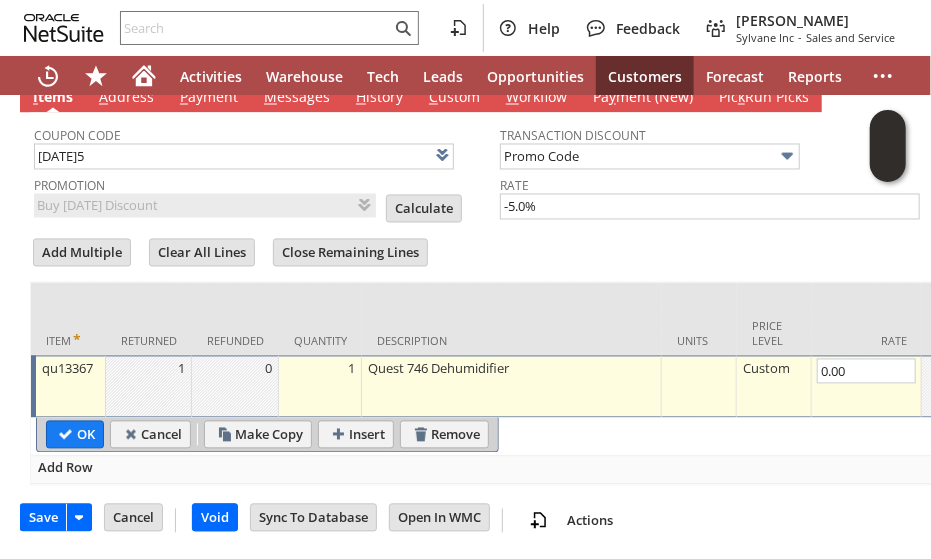 type on "Add" 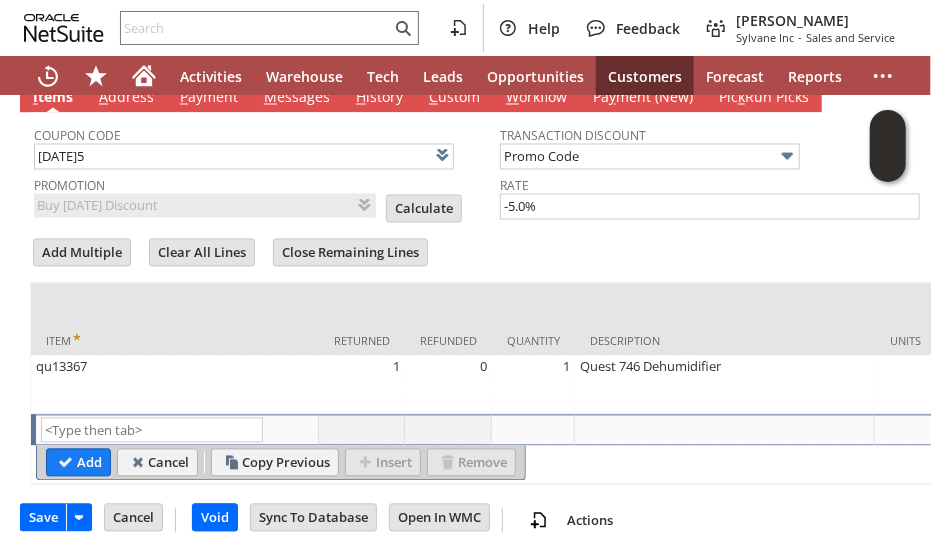 click on "Add Multiple
Clear All Lines
Close Remaining Lines
Line Items
All
Item
*
Returned
Refunded
Quantity
Description
Units
Price Level
Rate" at bounding box center [500, 361] 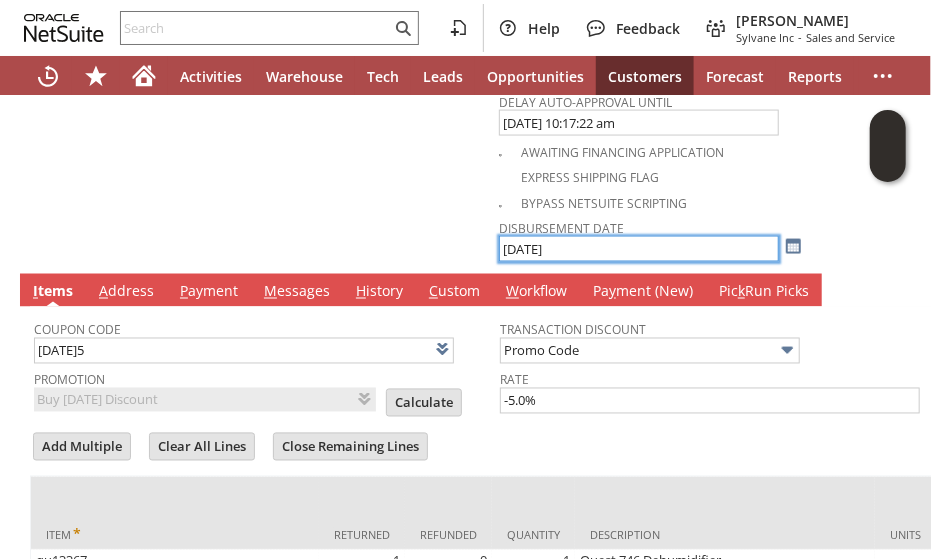 scroll, scrollTop: 1204, scrollLeft: 0, axis: vertical 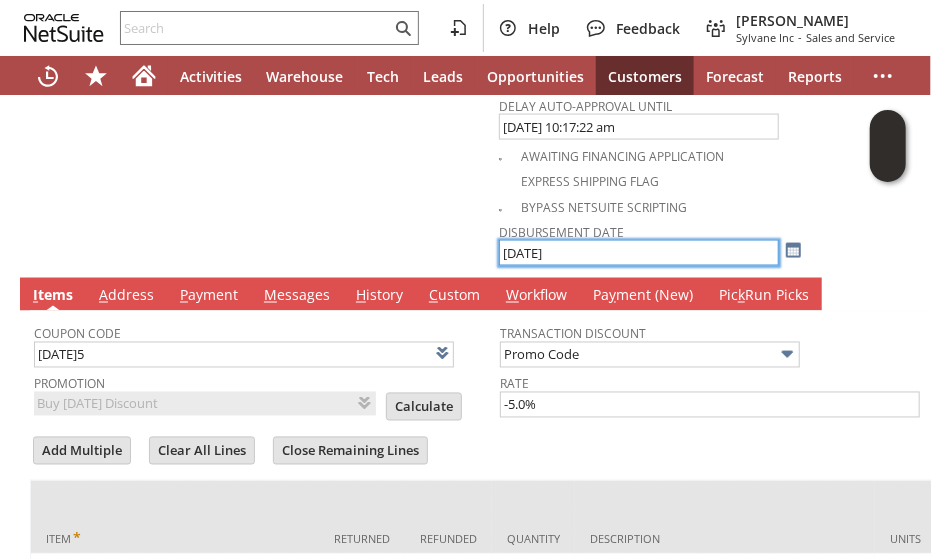 click on "[DATE]" at bounding box center [639, 253] 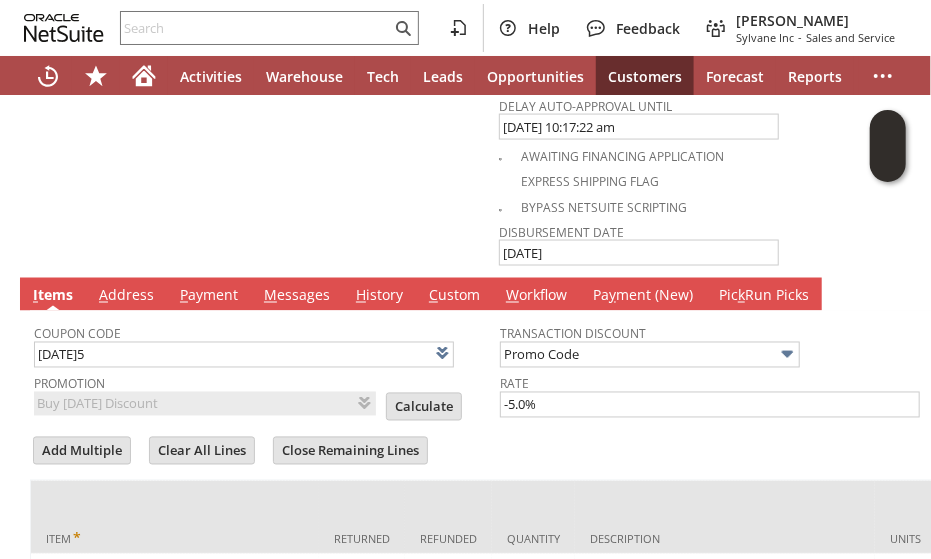 click on "Customer
*
CU1221876 ROBERT WORK
List  Search
Date
*
7/10/2025
Rtn. Auth. #
RA88203
Created From
Cash Sale #C709264896
Custom Form
*
Custom Return Authorization
Sales Rep
Location (Do Not Choose Sheeran or HQ)
Site
Sylvane - www.sylvane.com
Memo
Reason For Return
Damaged during shipping
Order Amount" at bounding box center [259, -348] 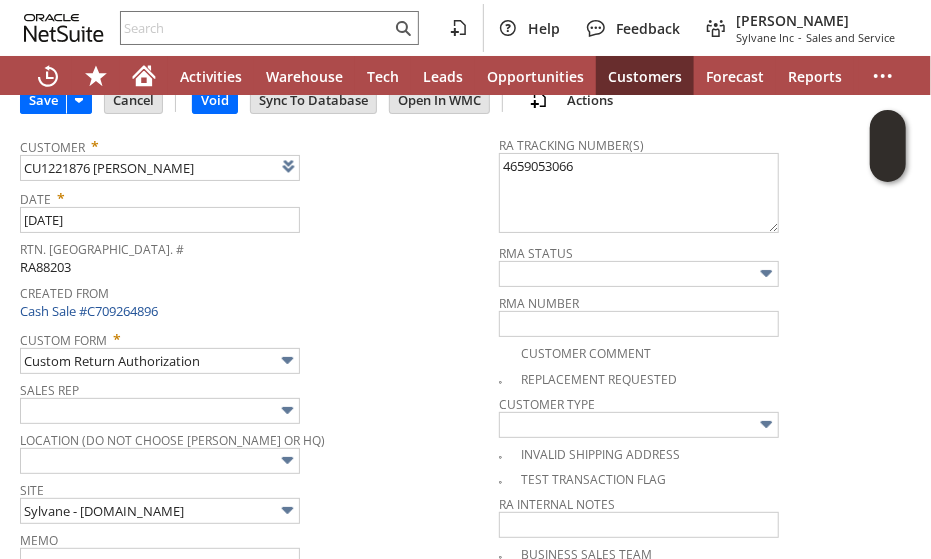 scroll, scrollTop: 0, scrollLeft: 0, axis: both 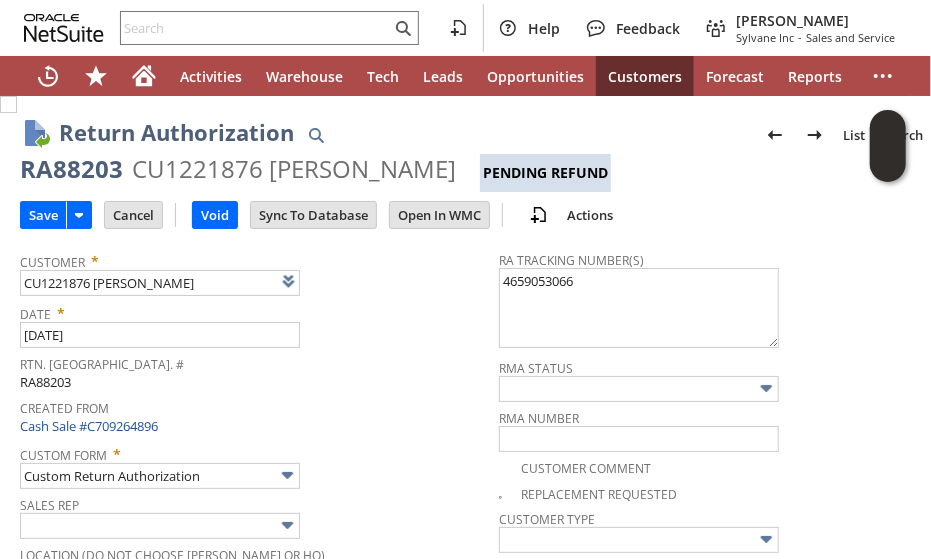 click at bounding box center (8, 104) 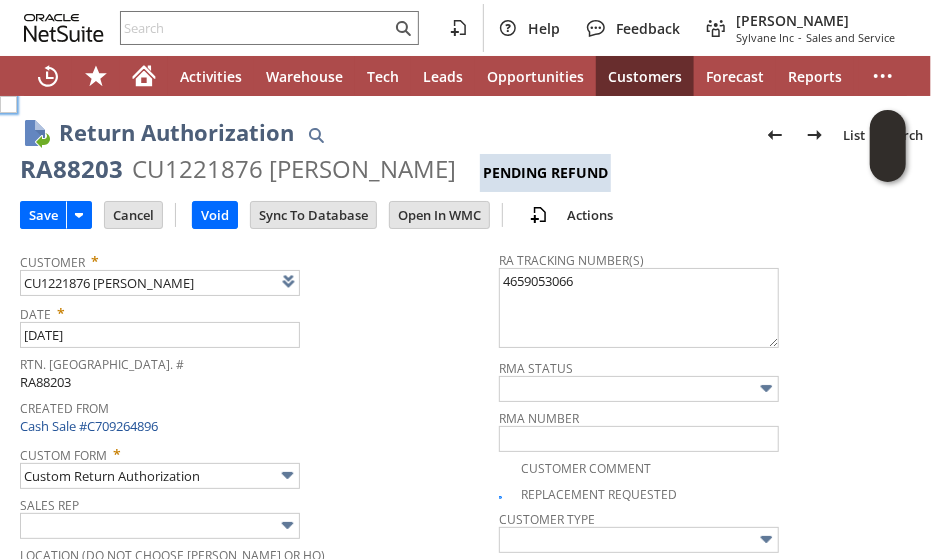 checkbox on "true" 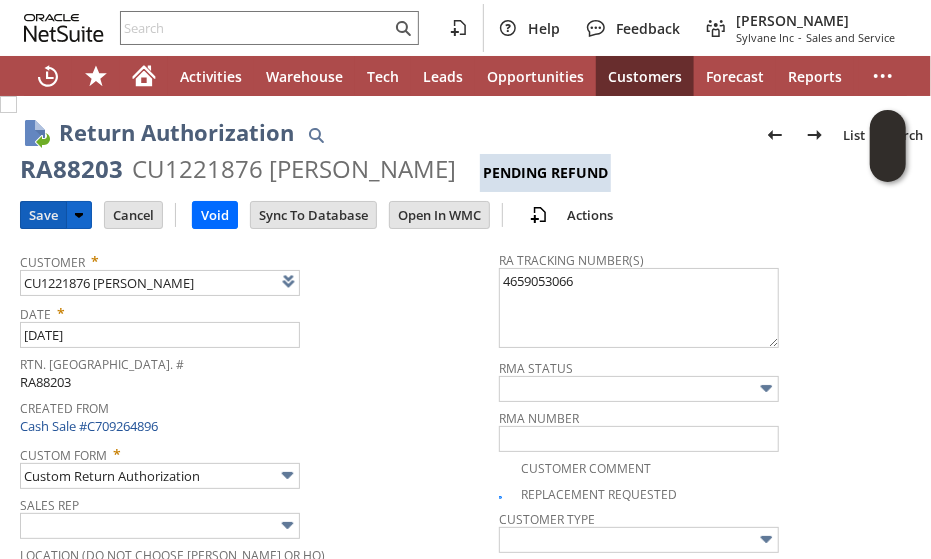 click on "Save" at bounding box center (43, 215) 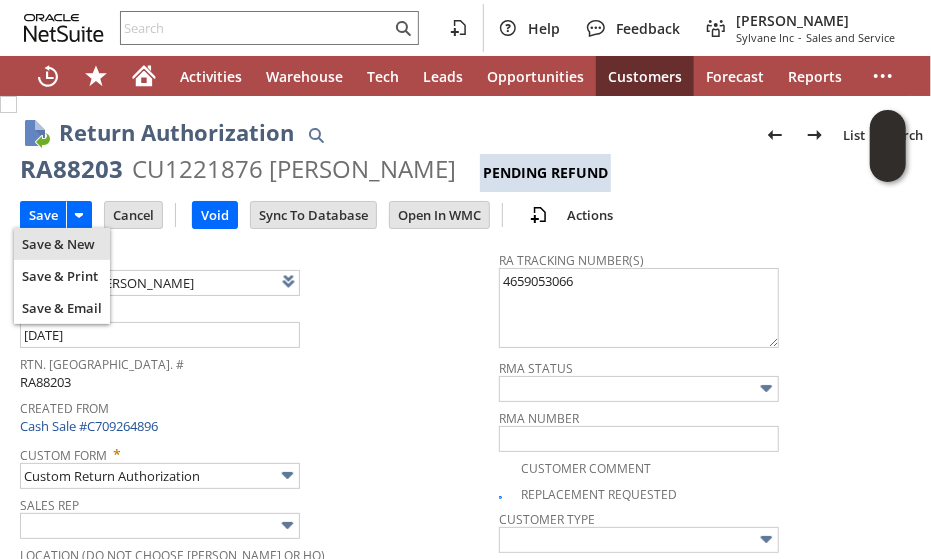 click on "Created From
Cash Sale #C709264896" at bounding box center (254, 415) 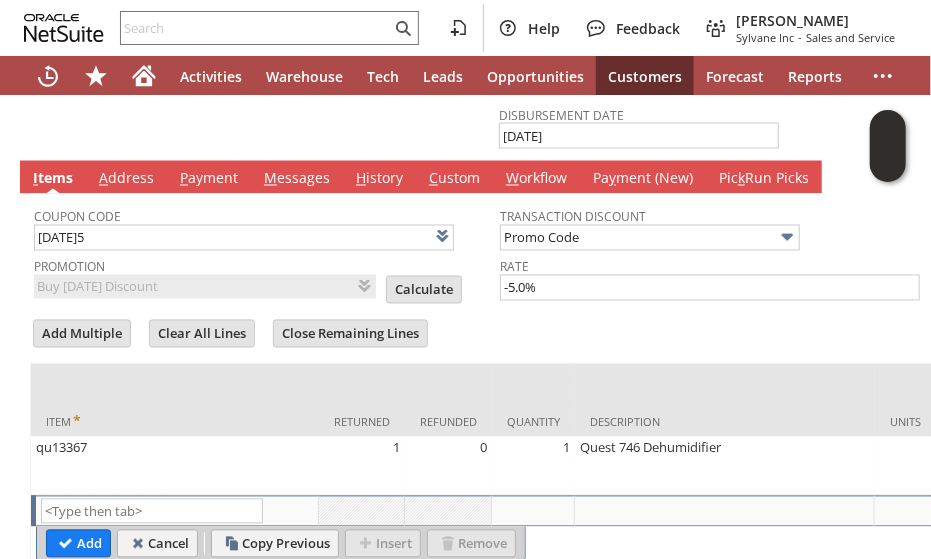 scroll, scrollTop: 1320, scrollLeft: 0, axis: vertical 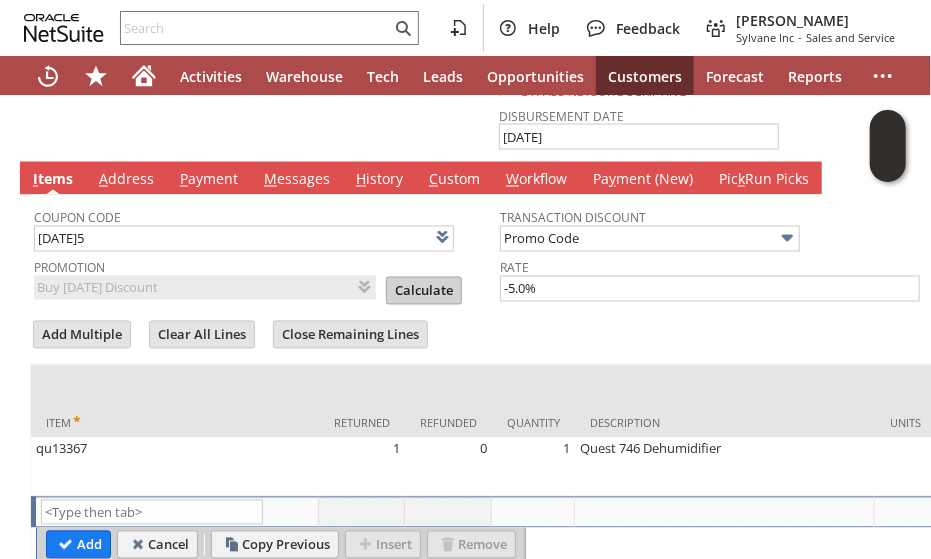 click on "Calculate" at bounding box center [424, 291] 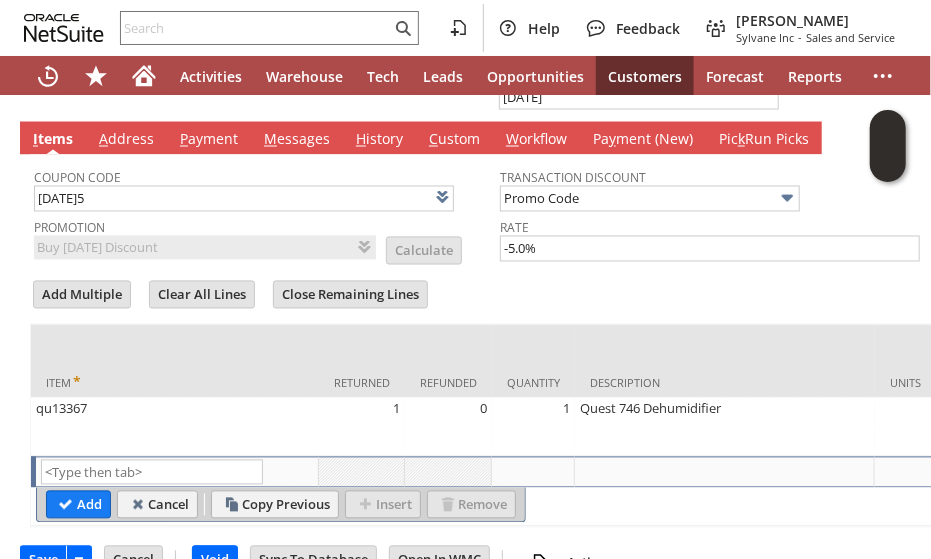 click on "Coupon Code
TODAY5
Promotion
Buy Today Discount
List
Calculate
Transaction Discount
Promo Code
Rate
-5.0%
Add Multiple
Clear All Lines
Close Remaining Lines" at bounding box center (500, 341) 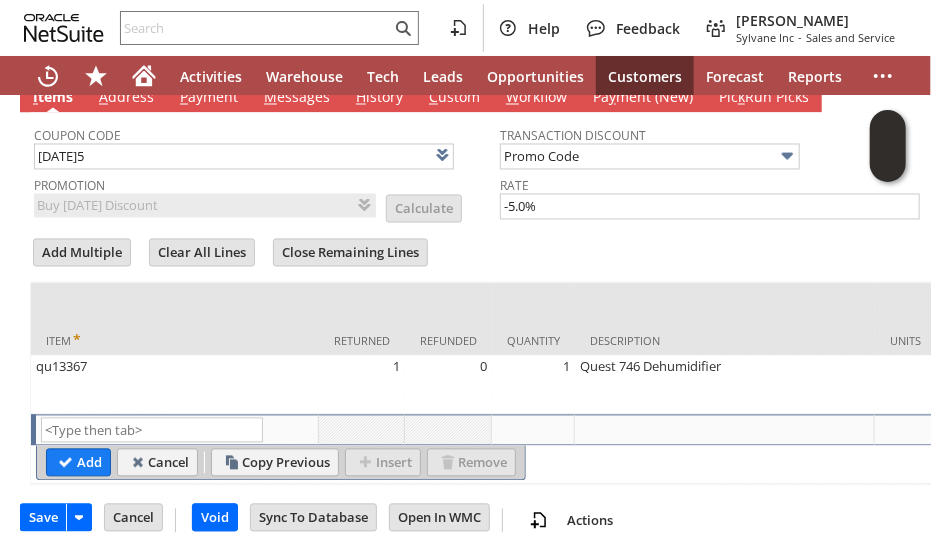 scroll, scrollTop: 1404, scrollLeft: 0, axis: vertical 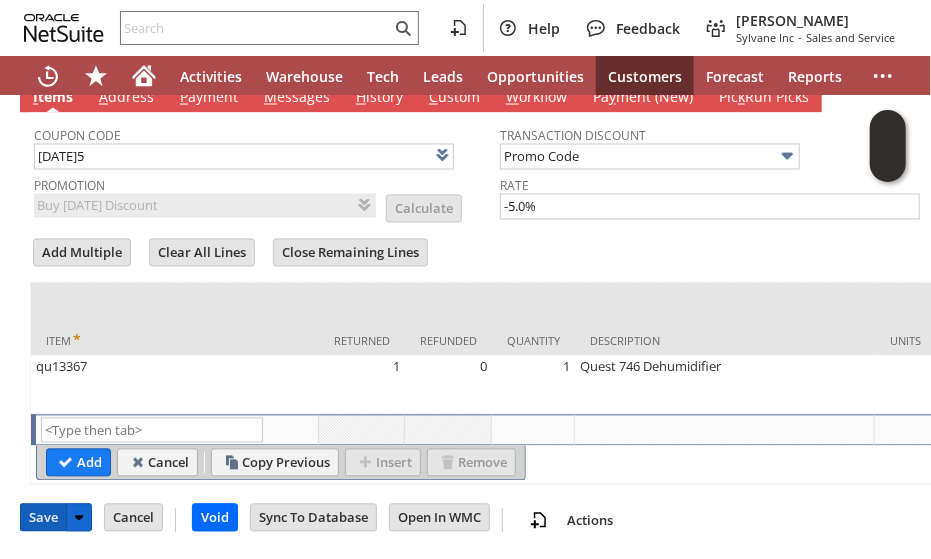 click on "Save" at bounding box center [43, 518] 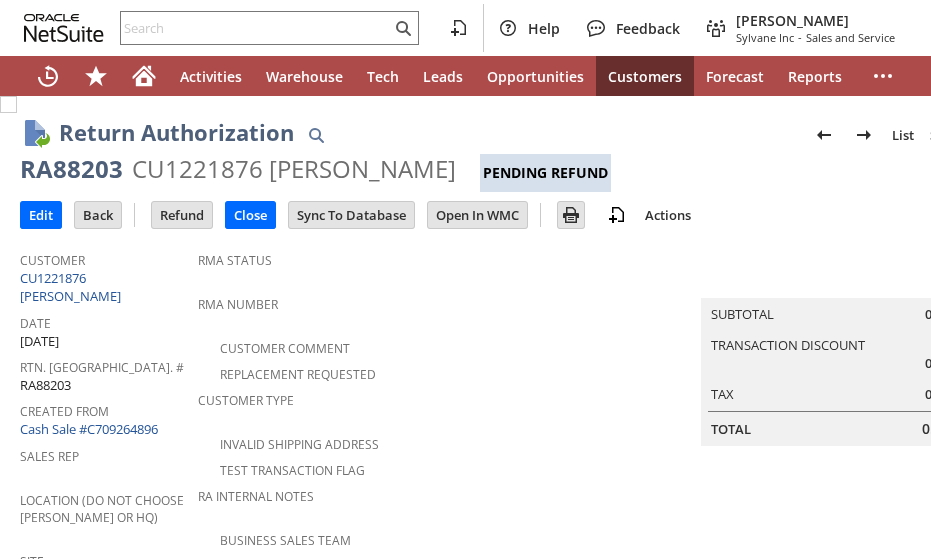 scroll, scrollTop: 0, scrollLeft: 0, axis: both 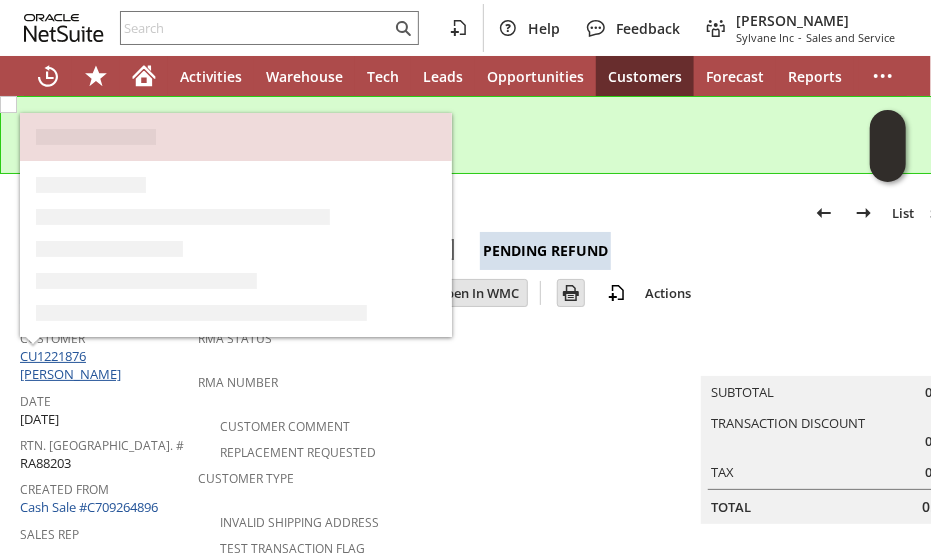 click on "CU1221876 [PERSON_NAME]" at bounding box center [73, 365] 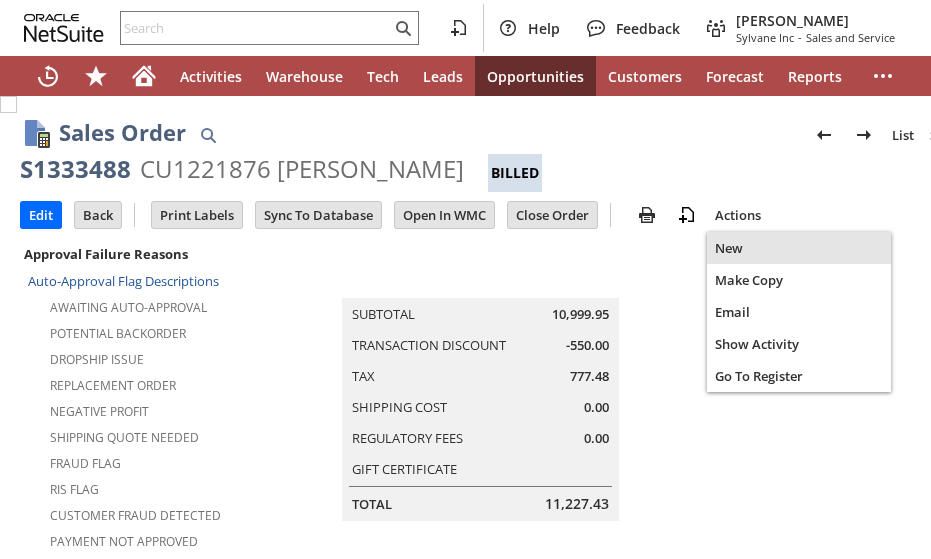 scroll, scrollTop: 0, scrollLeft: 0, axis: both 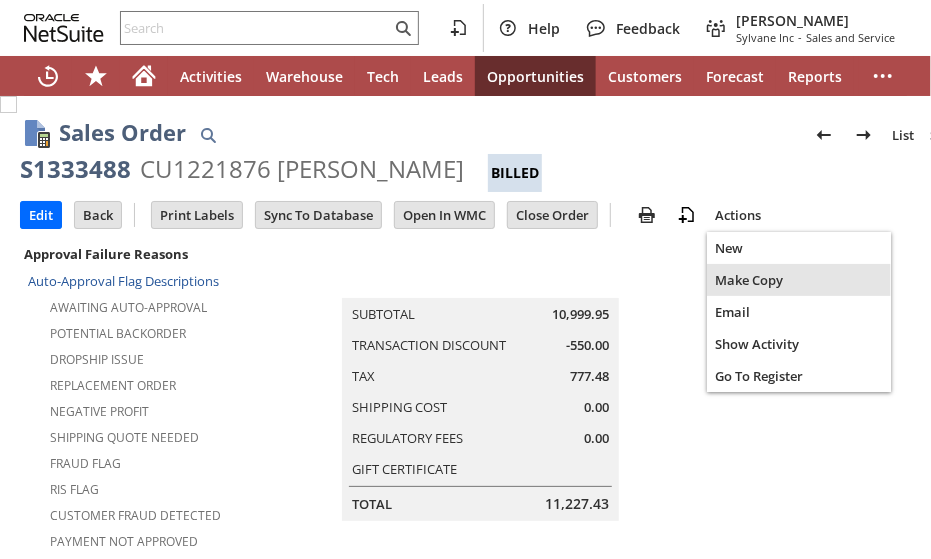 click on "Make Copy" at bounding box center [799, 280] 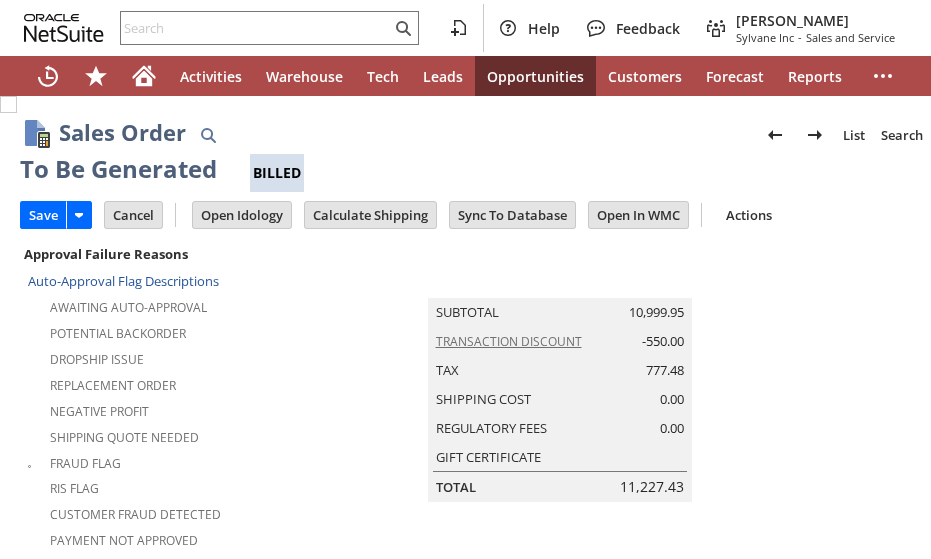 scroll, scrollTop: 0, scrollLeft: 0, axis: both 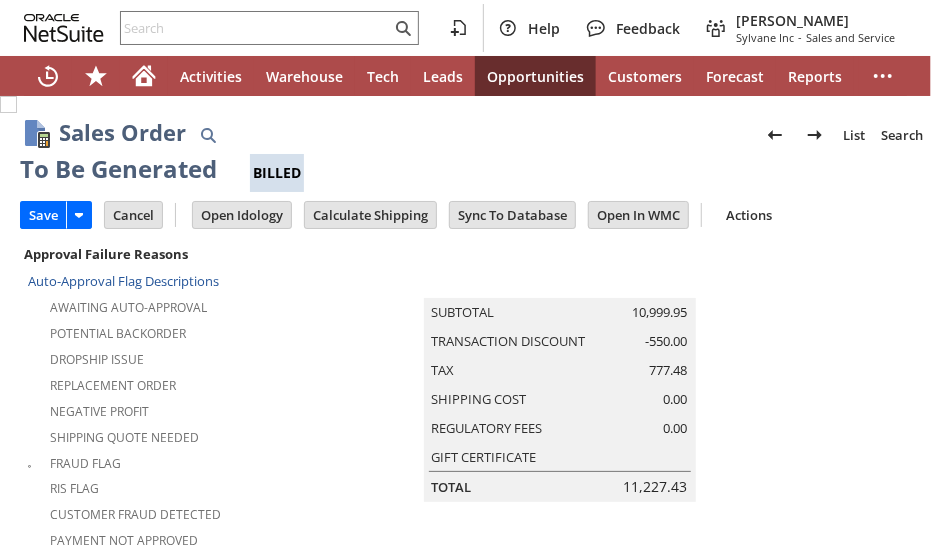 click on "Negative Profit" at bounding box center [173, 409] 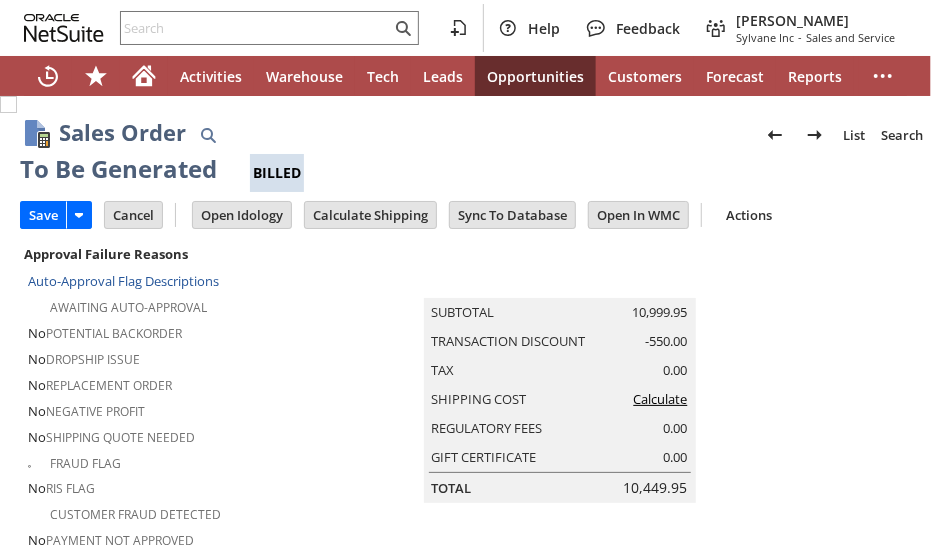 type on "Headquarters - Phone/Fax" 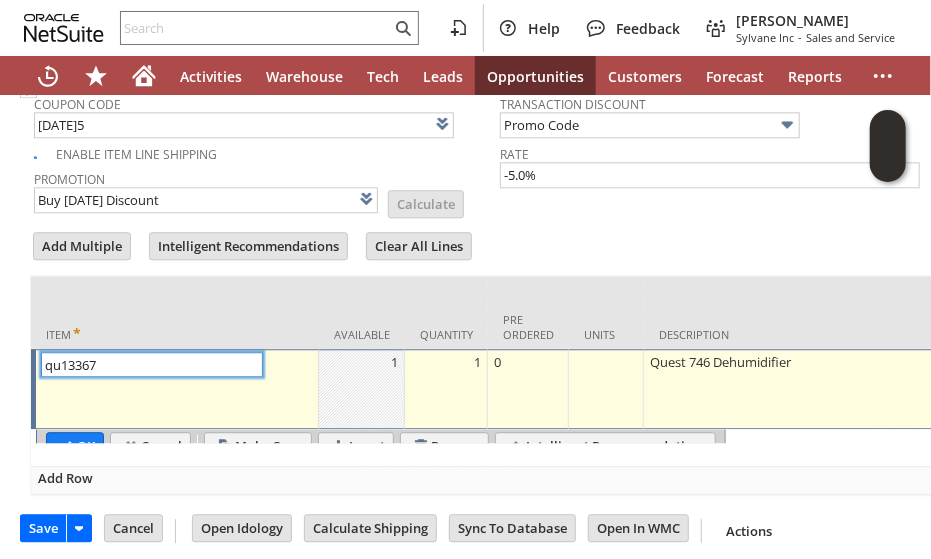 type on "Intelligent Recommendations¹⁰" 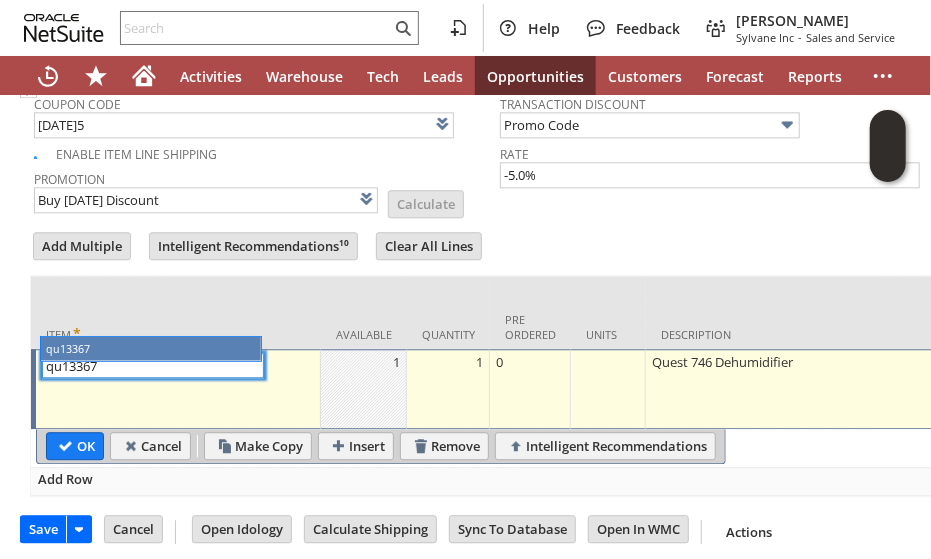 scroll, scrollTop: 0, scrollLeft: 821, axis: horizontal 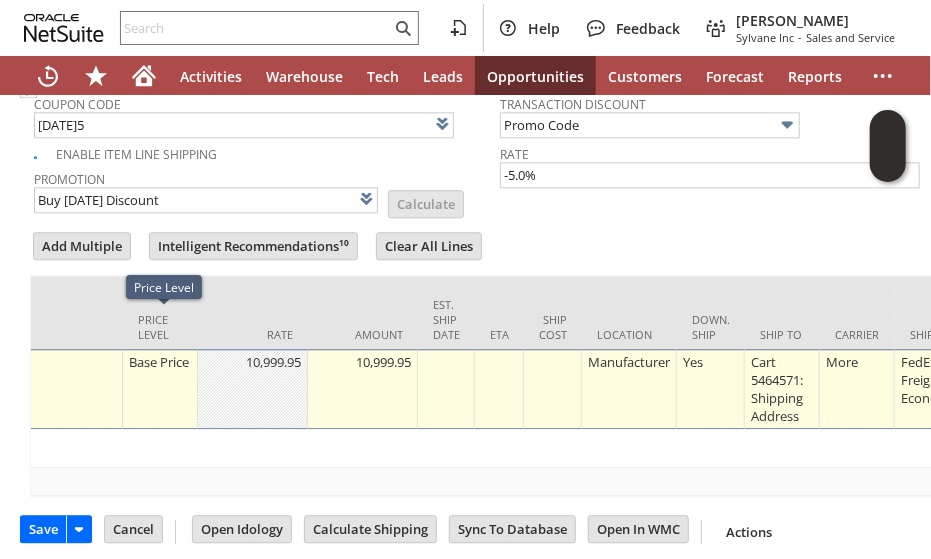 click on "Base Price" at bounding box center [160, 362] 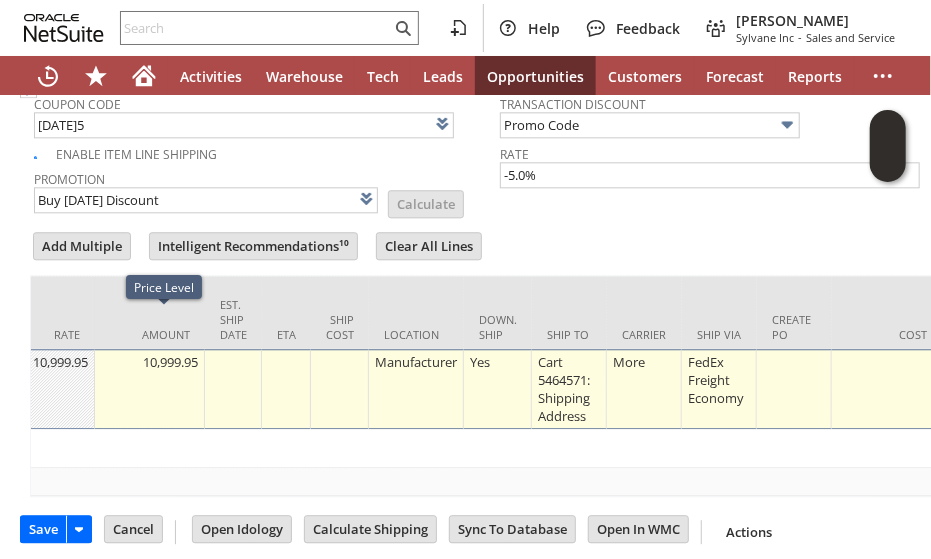 scroll, scrollTop: 0, scrollLeft: 266, axis: horizontal 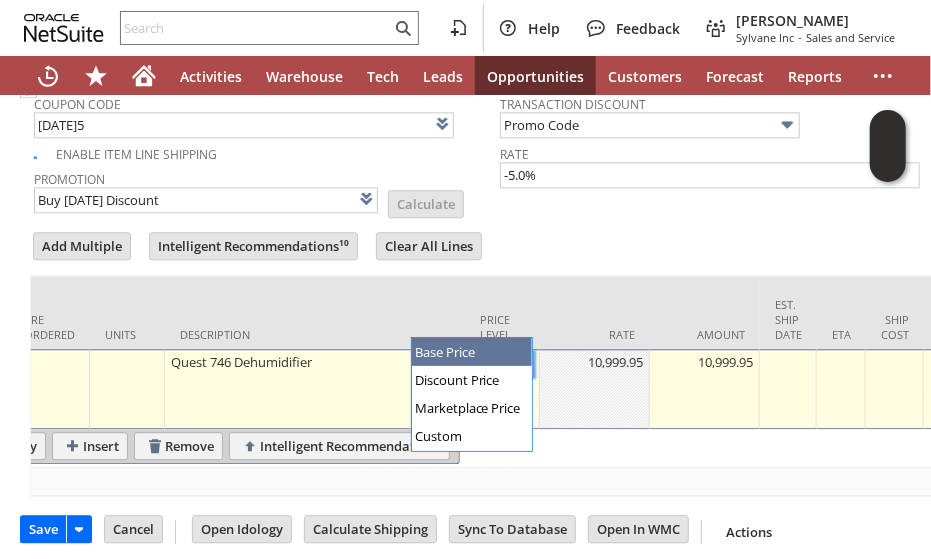 click at bounding box center (521, 364) 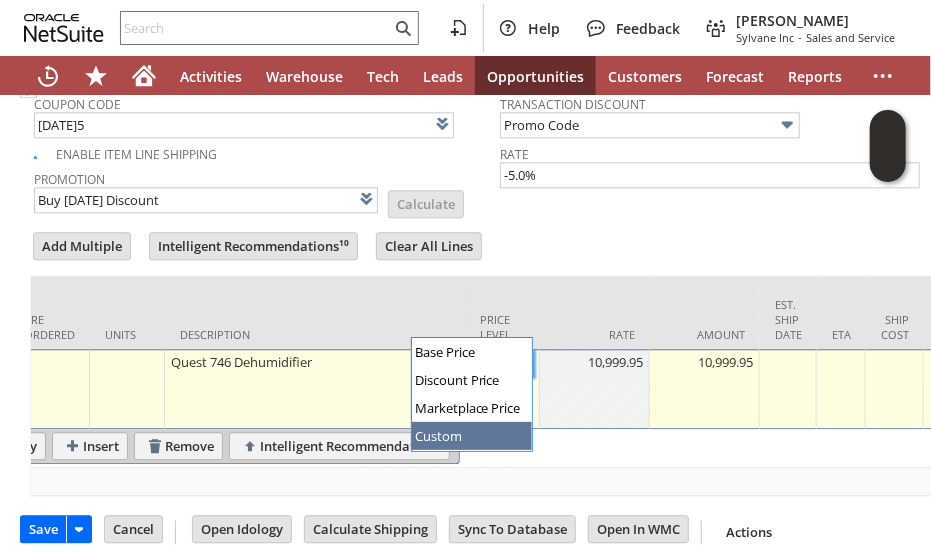 type on "Custom" 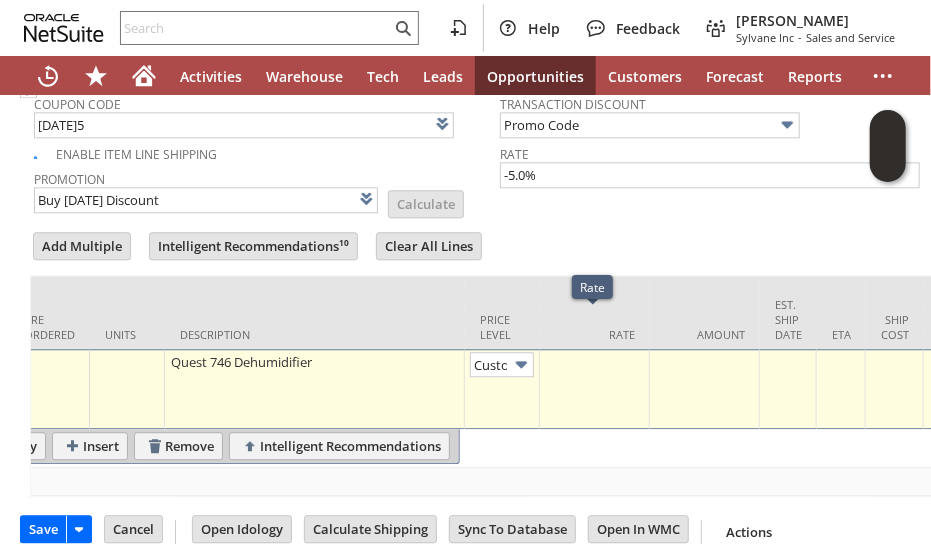 click at bounding box center (594, 362) 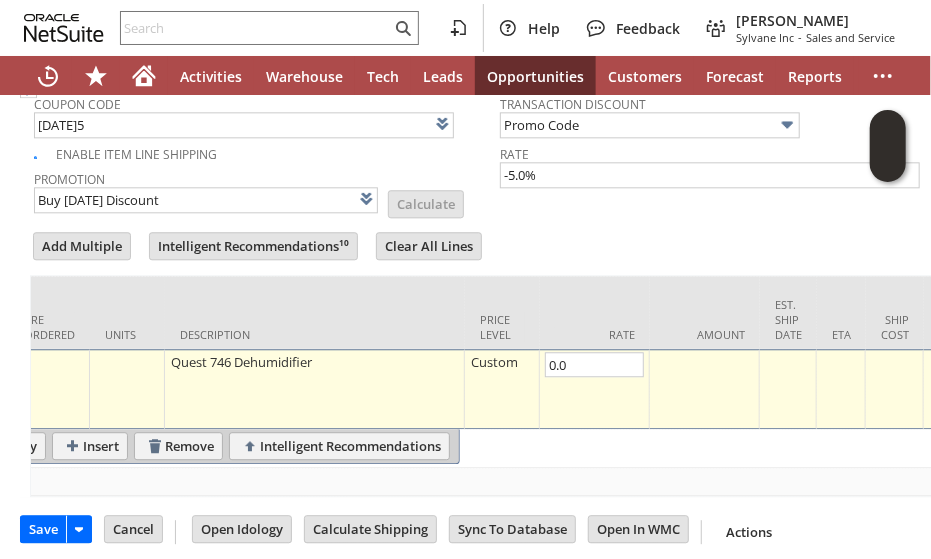 scroll, scrollTop: 0, scrollLeft: 0, axis: both 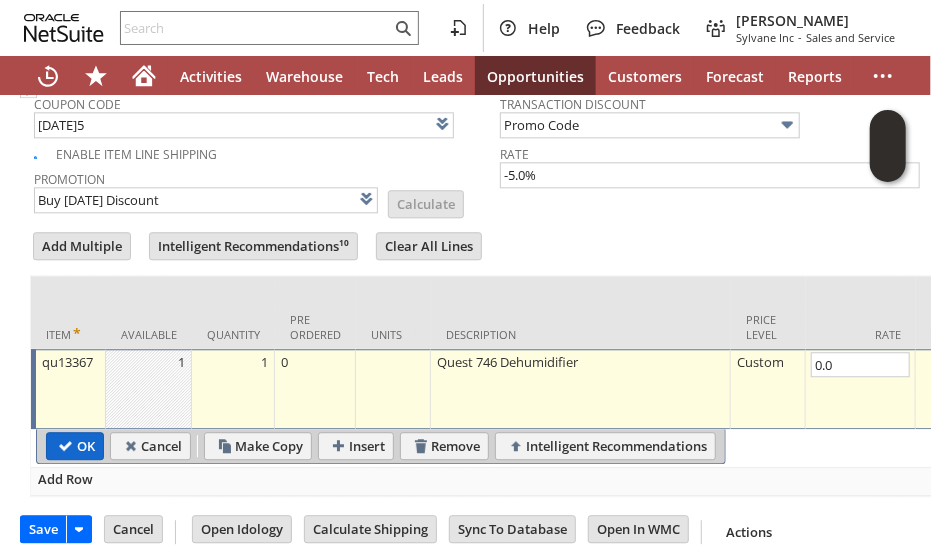 type on "0.00" 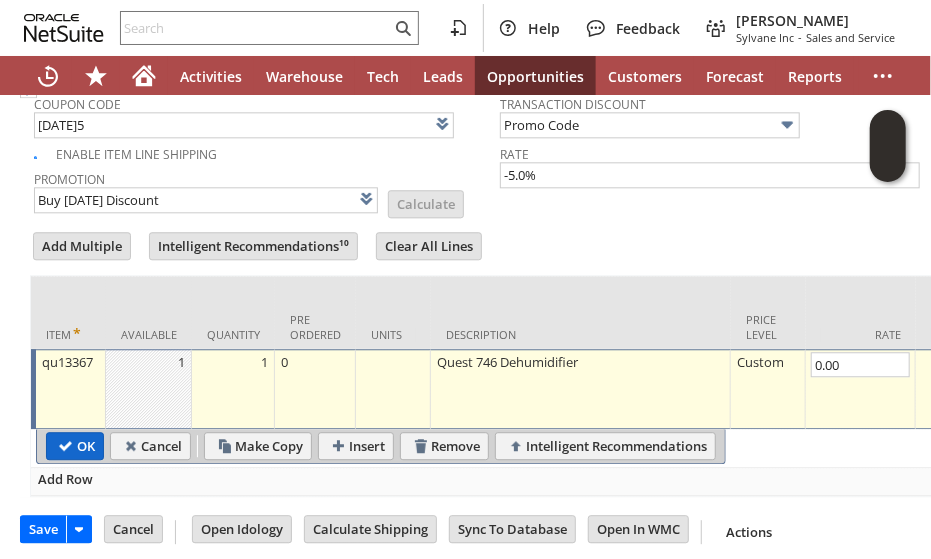 click on "OK" at bounding box center [75, 446] 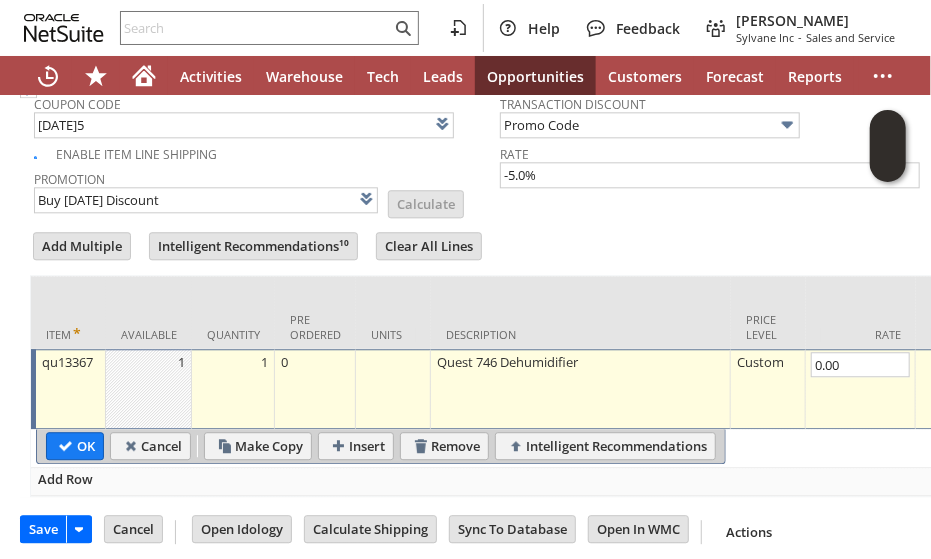 type on "Promo Code" 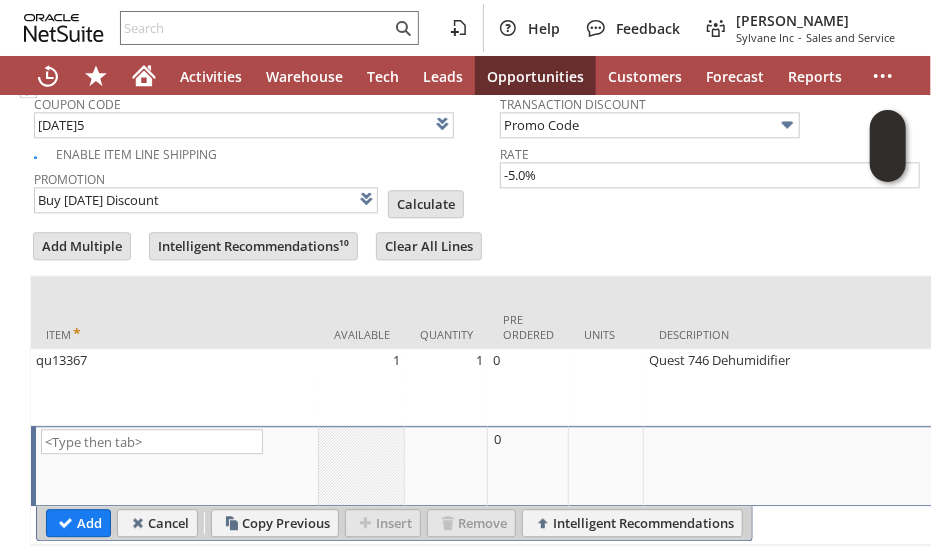 click on "Sales Order
List
Search
More
Add To Shortcuts
To Be Generated
Billed
Go
Save
Save
Save & New
Save & Print
Cancel" at bounding box center [500, -549] 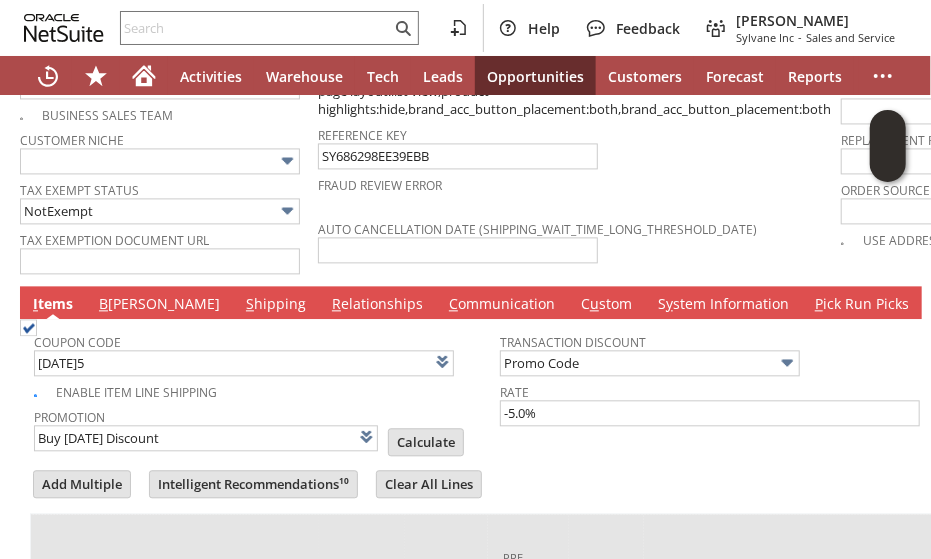 scroll, scrollTop: 1572, scrollLeft: 0, axis: vertical 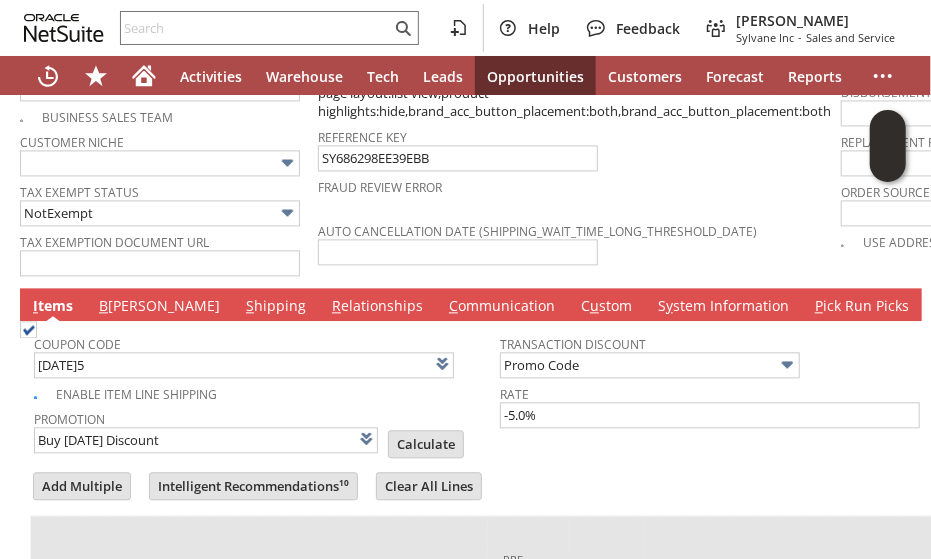 click on "B illing" at bounding box center (159, 307) 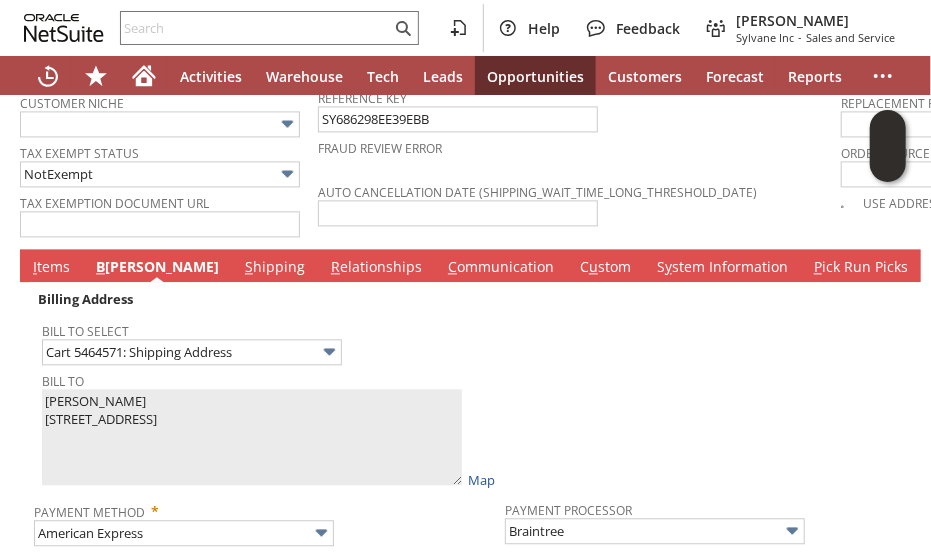 click on "ROBERT WORK
7425 Major St
2277256
HOUSTON TX 77061
United States
Map" at bounding box center (268, 480) 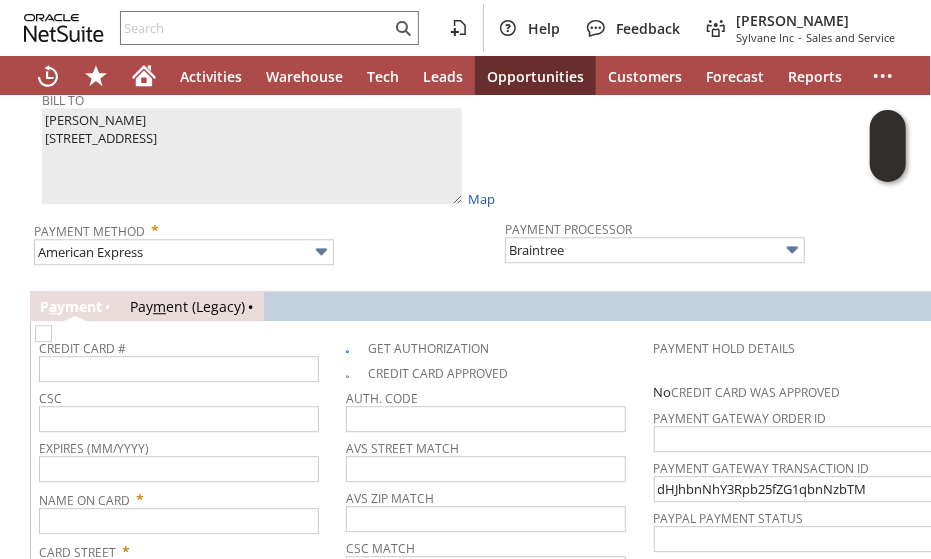 scroll, scrollTop: 1852, scrollLeft: 0, axis: vertical 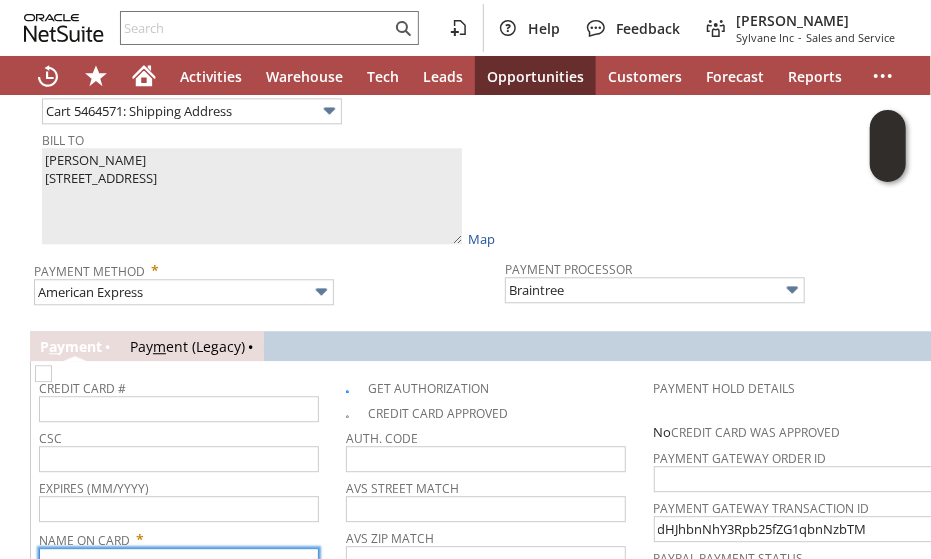 click at bounding box center [179, 561] 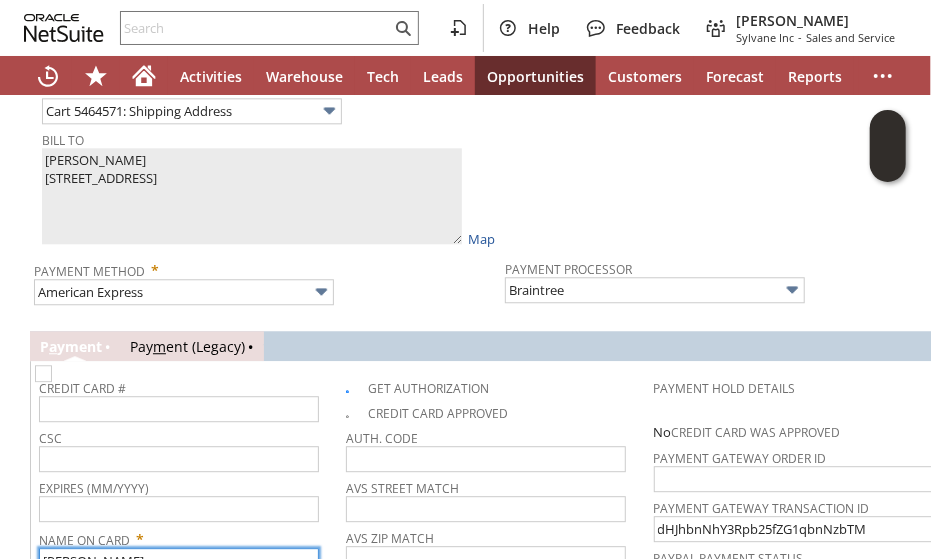 type on "[PERSON_NAME]" 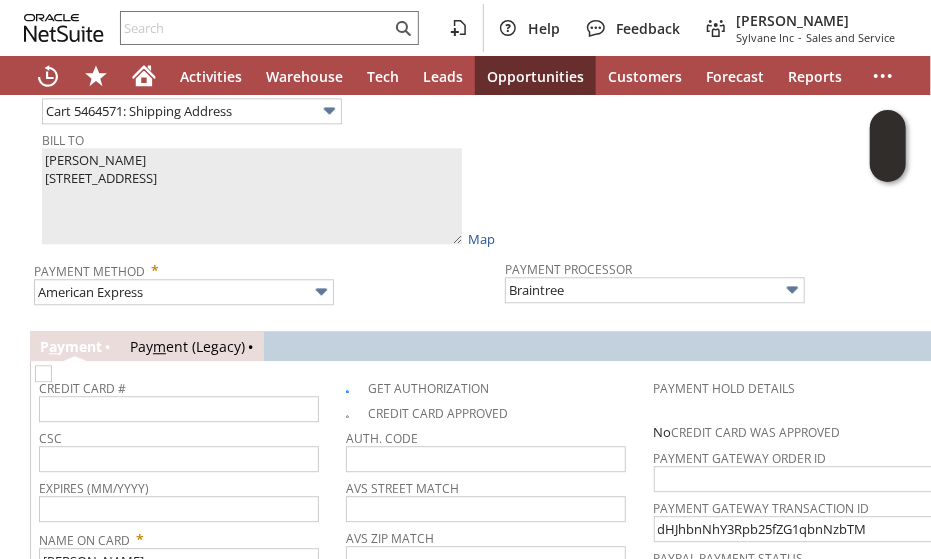 scroll, scrollTop: 1892, scrollLeft: 0, axis: vertical 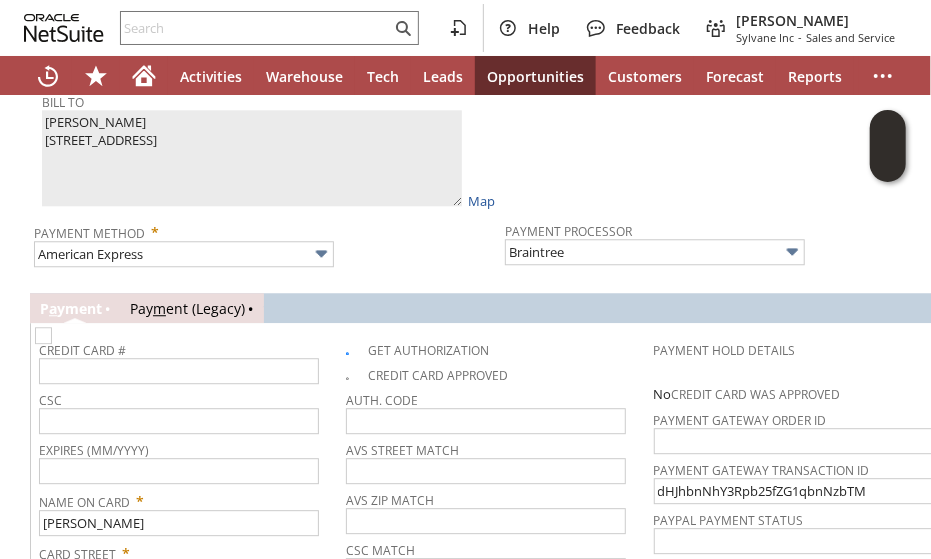 click on "Billing Address
Bill To Select
Cart 5464571: Shipping Address
Bill To
ROBERT WORK
7425 Major St
2277256
HOUSTON TX 77061
United States
Map
Payment Method
*
American Express
Payment Processor
Braintree
P a yment     Pay m ent (Legacy)
Credit Card #
CSC
Expires (MM/YYYY)
Name On Card
*
ROBERT WORK
Card Street
*
Card Zip Code
*" at bounding box center (500, 377) 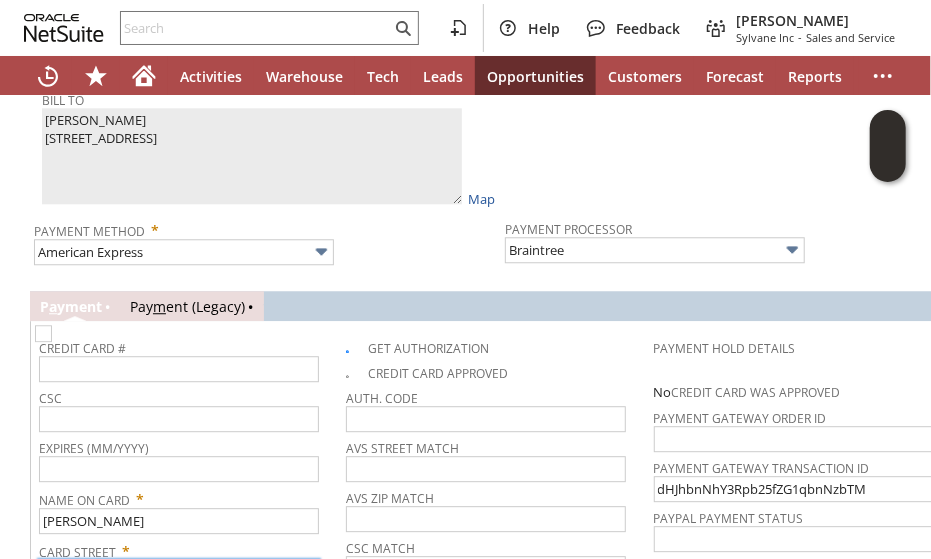 click at bounding box center [179, 573] 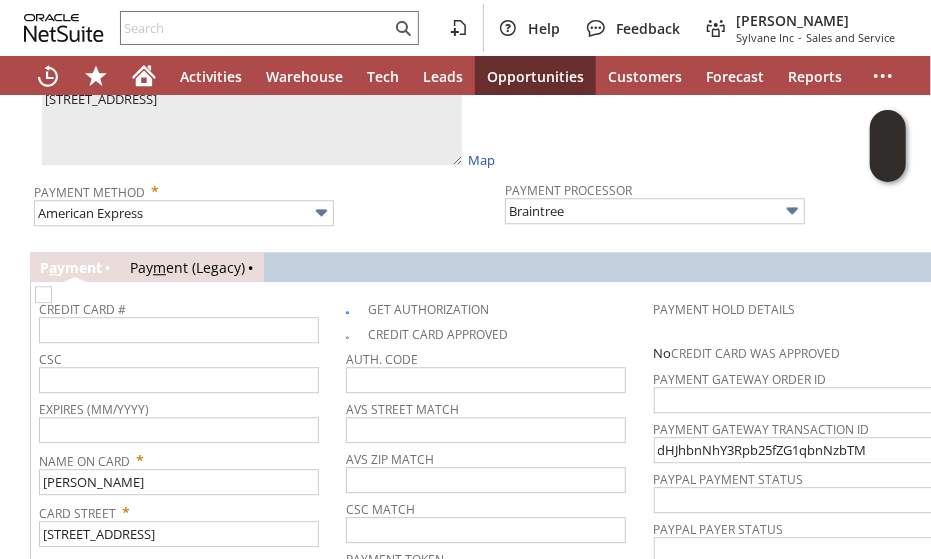 click on "Sales Order
List
Search
More
Add To Shortcuts
To Be Generated
Billed
Go
Save
Save
Save & New
Save & Print
Cancel" at bounding box center [500, -526] 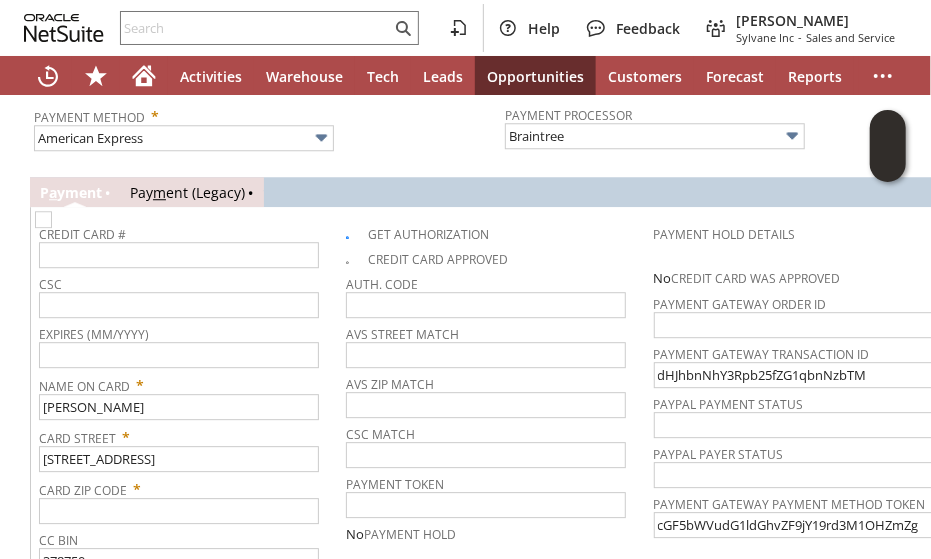 scroll, scrollTop: 2052, scrollLeft: 0, axis: vertical 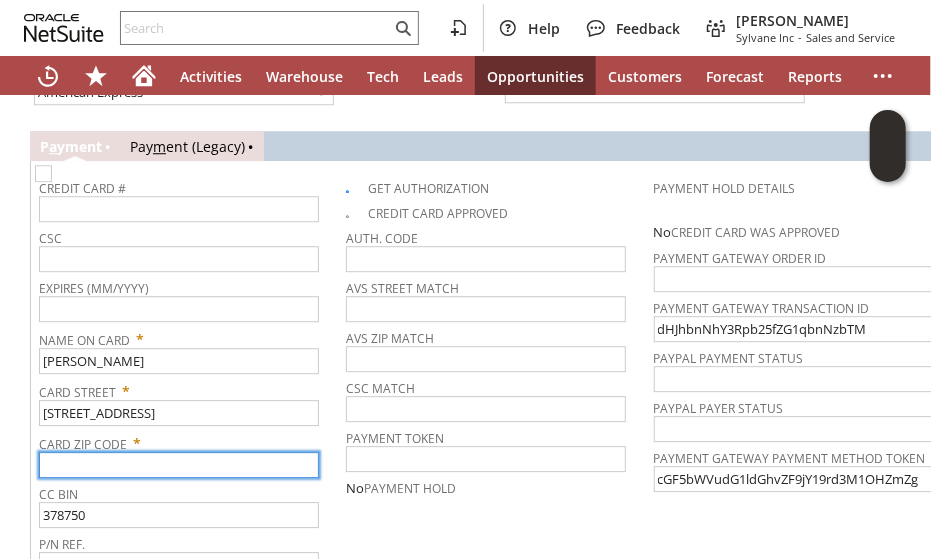 click at bounding box center [179, 465] 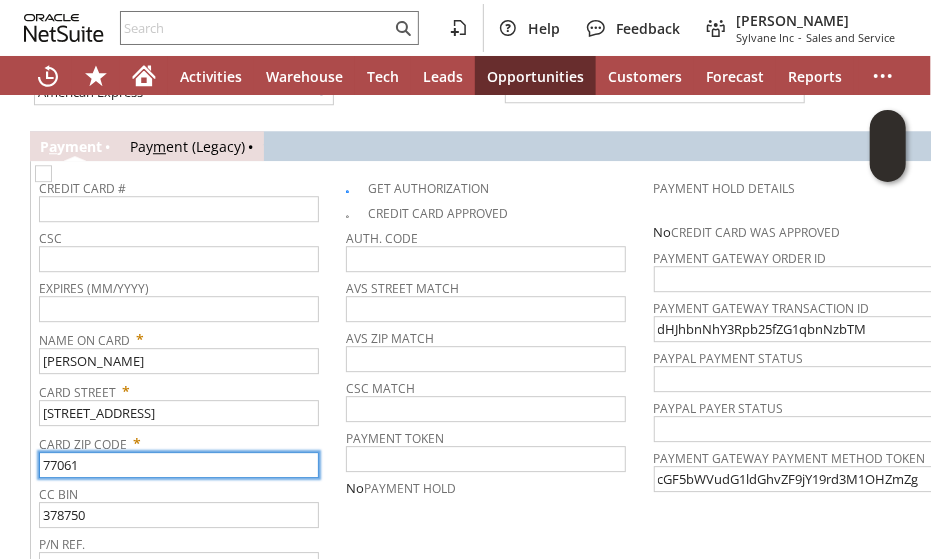 type on "77061" 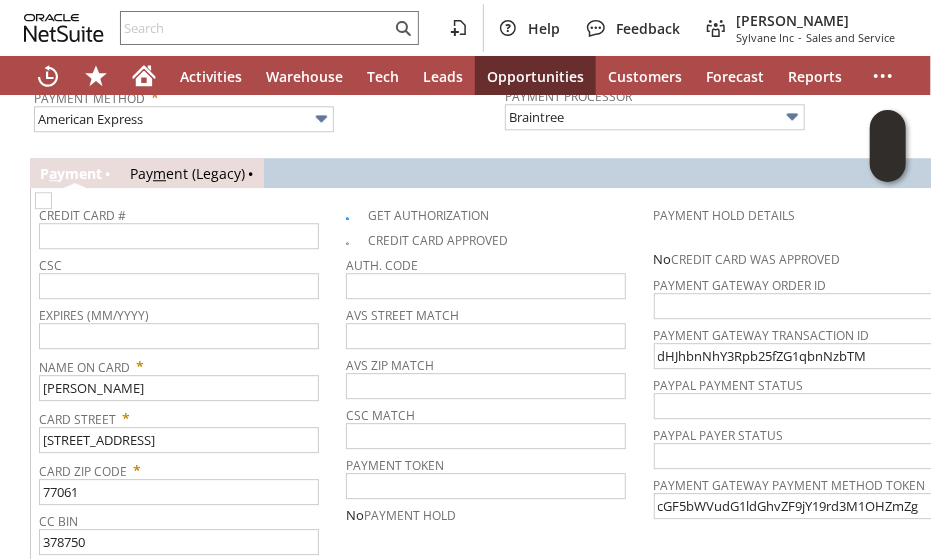 click on "Sales Order
List
Search
More
Add To Shortcuts
To Be Generated
Billed
Go
Save
Save
Save & New
Save & Print
Cancel" at bounding box center [500, -620] 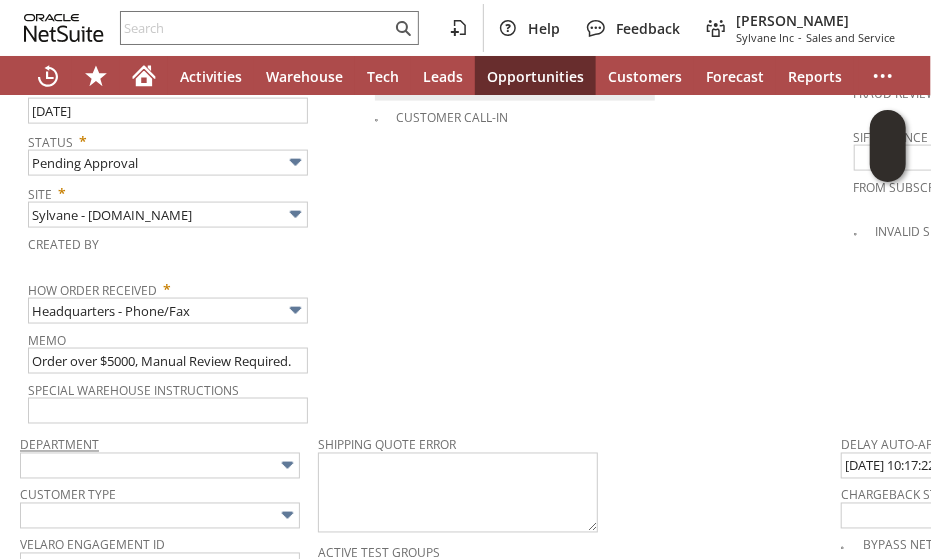 scroll, scrollTop: 1092, scrollLeft: 0, axis: vertical 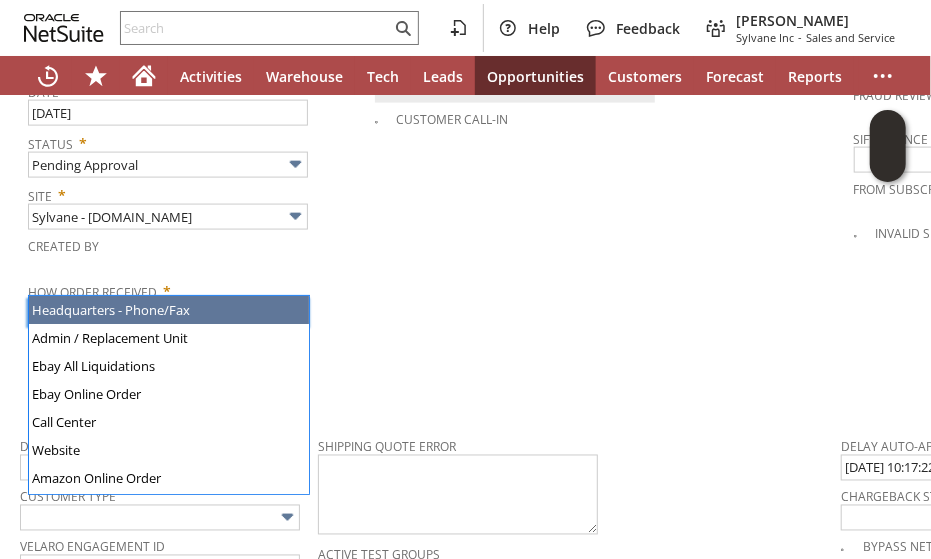 click on "Headquarters - Phone/Fax" at bounding box center (168, 313) 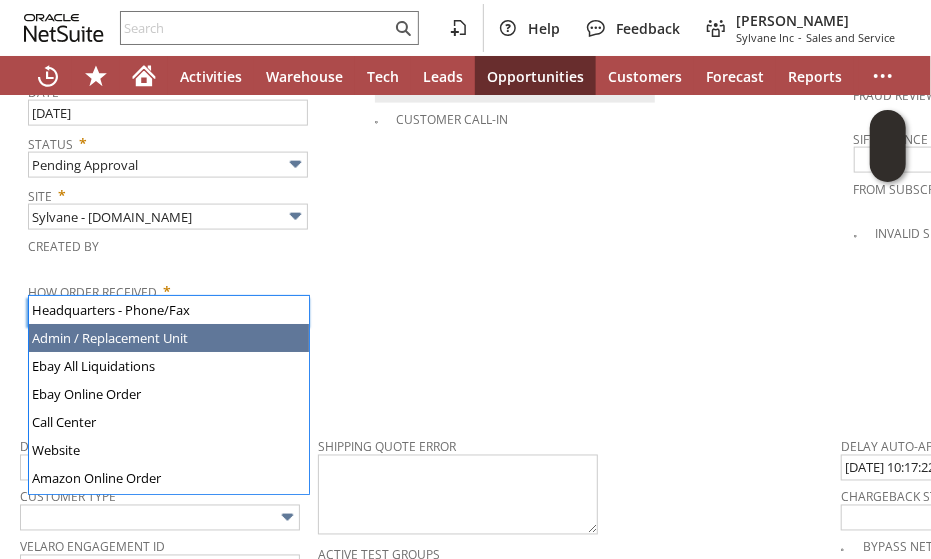 type on "Admin / Replacement Unit" 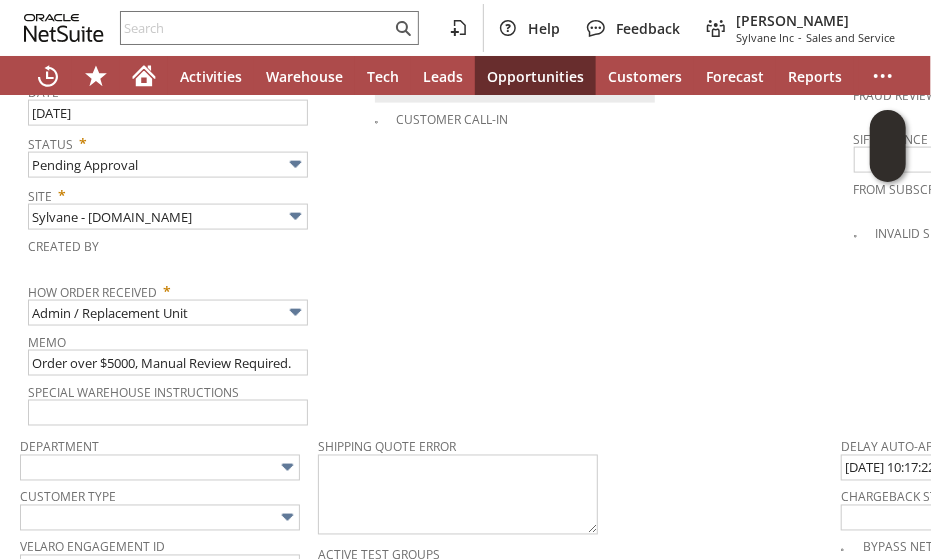 click on "Memo
Order over $5000, Manual Review Required." at bounding box center (196, 352) 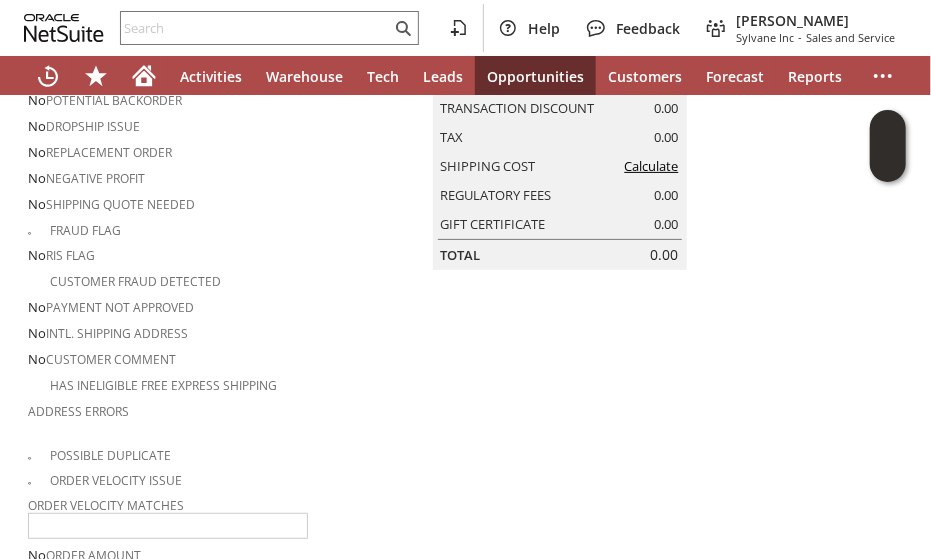 scroll, scrollTop: 0, scrollLeft: 0, axis: both 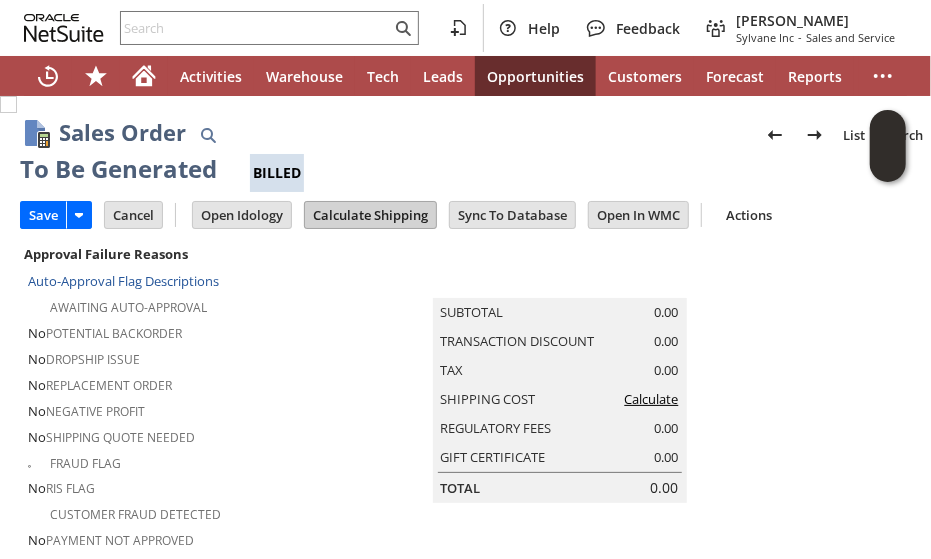 click on "Calculate Shipping" at bounding box center (370, 215) 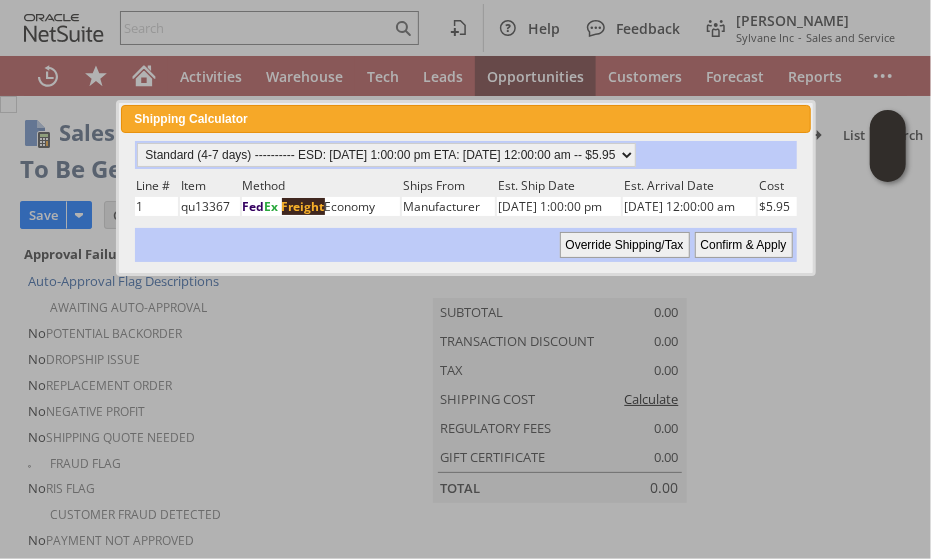 click on "Confirm & Apply" at bounding box center (744, 245) 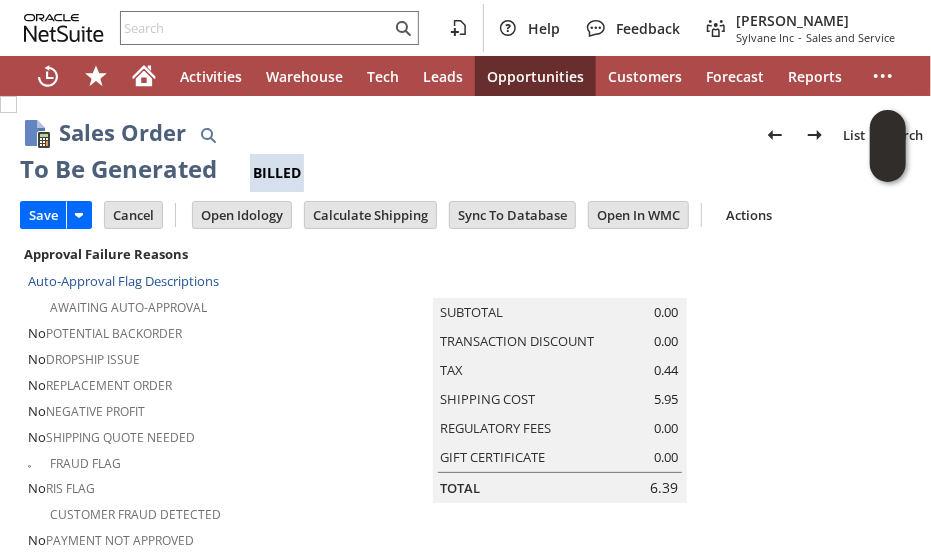 click on "No
Negative Profit" at bounding box center (173, 409) 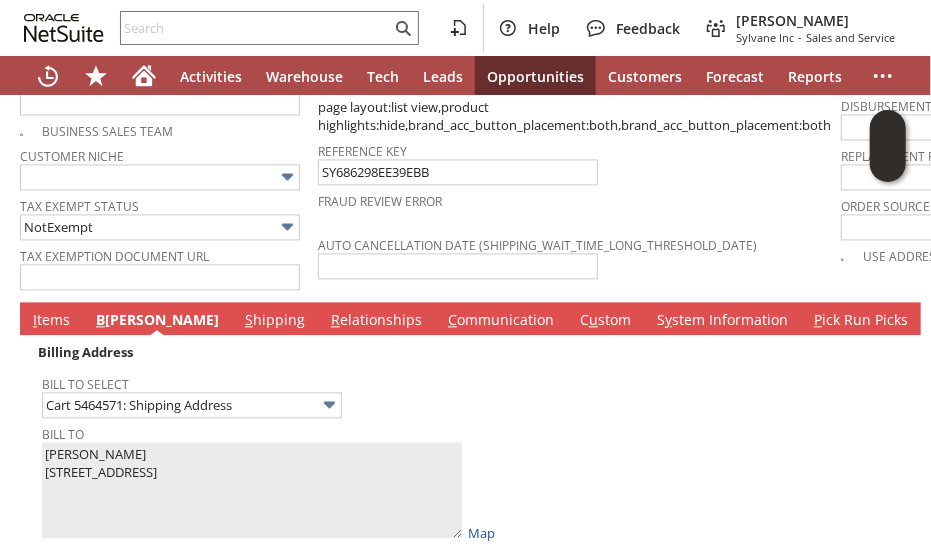 scroll, scrollTop: 1560, scrollLeft: 0, axis: vertical 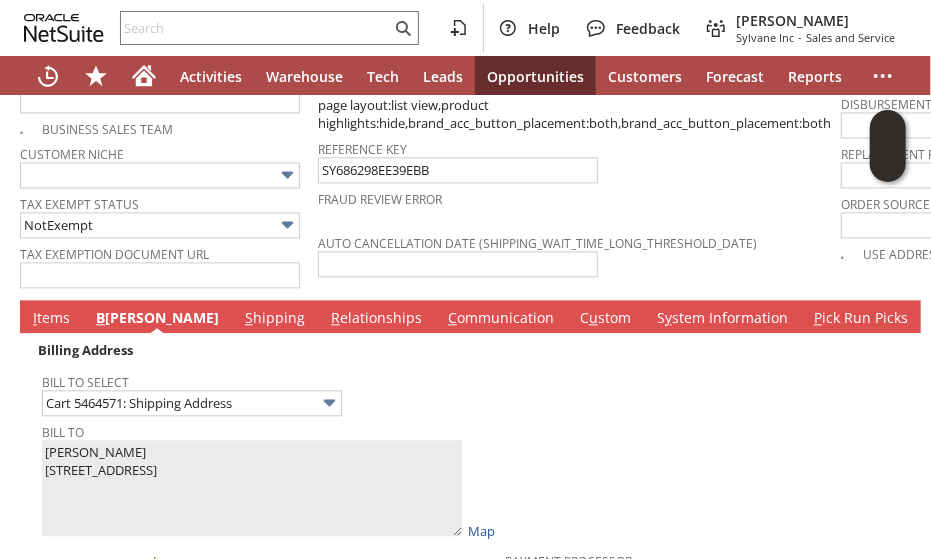 click on "I tems" at bounding box center [51, 319] 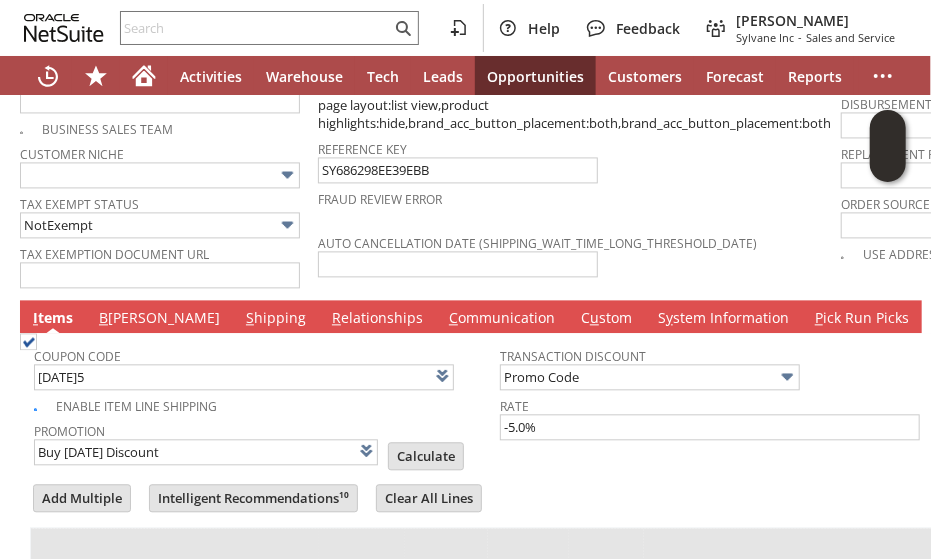 click on "Sales Order
List
Search
More
Add To Shortcuts
To Be Generated
Billed
Go
Save
Save
Save & New
Save & Print
Cancel" at bounding box center [500, -297] 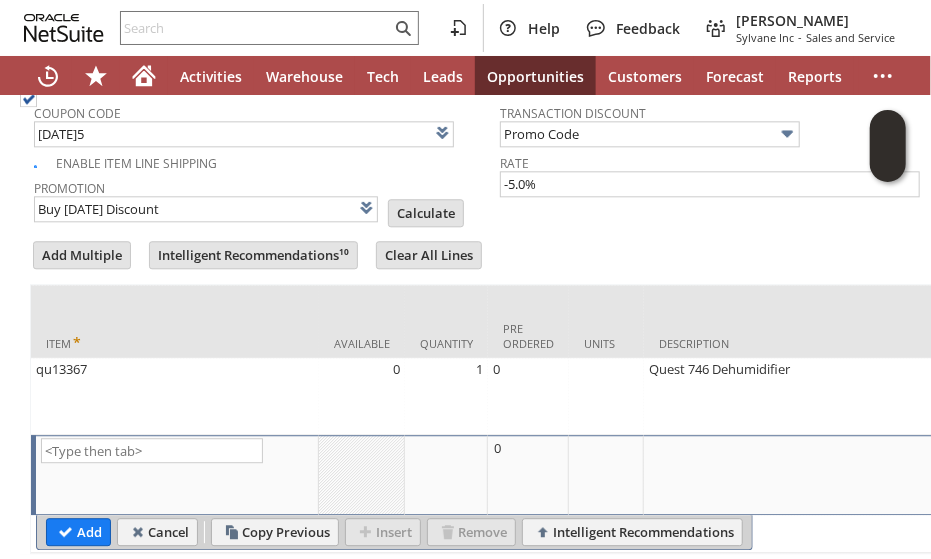 scroll, scrollTop: 1860, scrollLeft: 0, axis: vertical 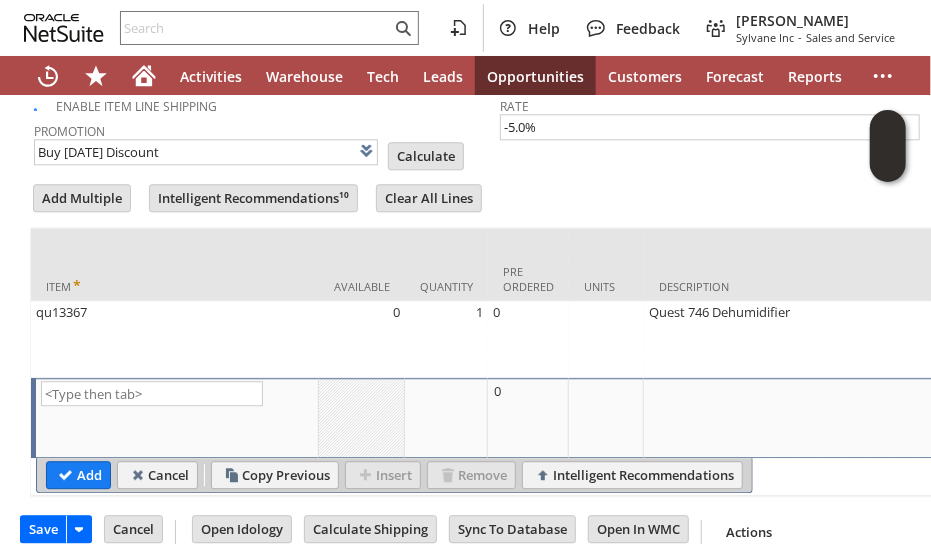 click on "Save
Save
Cancel
Open Idology
Calculate Shipping
Go To Register
Sync To Database" at bounding box center [500, 523] 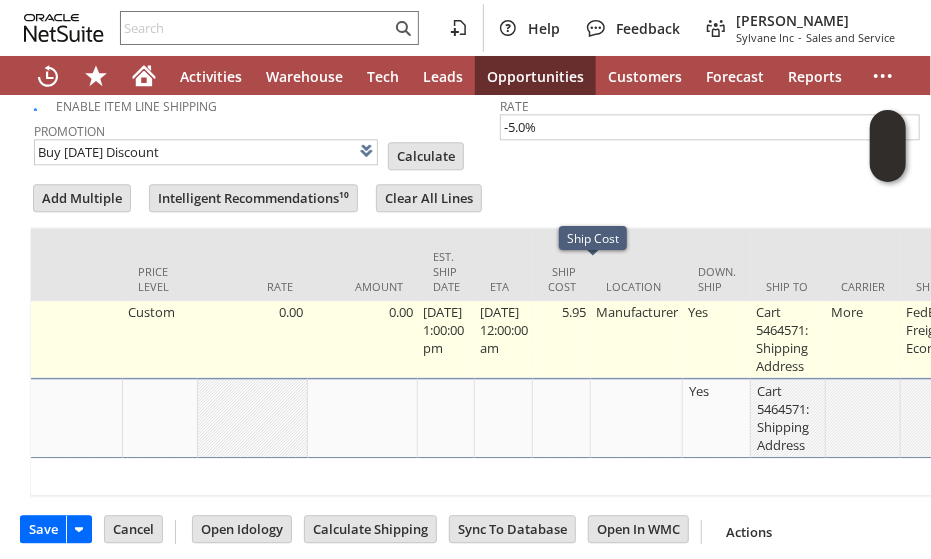 click on "5.95" at bounding box center [562, 339] 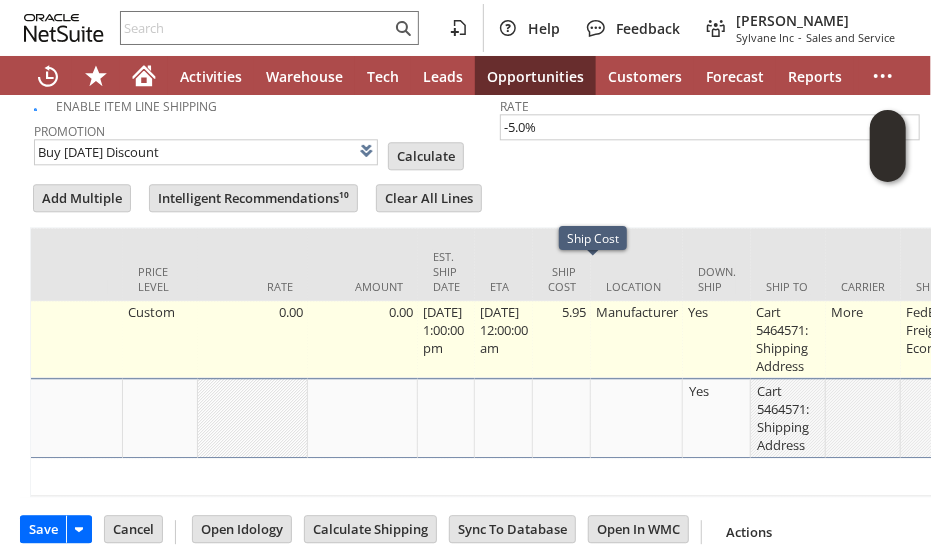 type on "5.95" 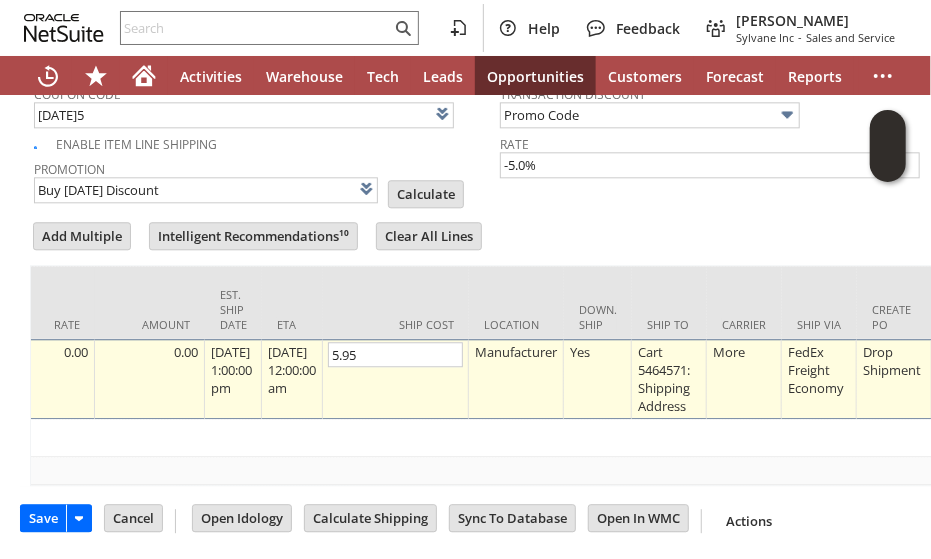 scroll, scrollTop: 1812, scrollLeft: 0, axis: vertical 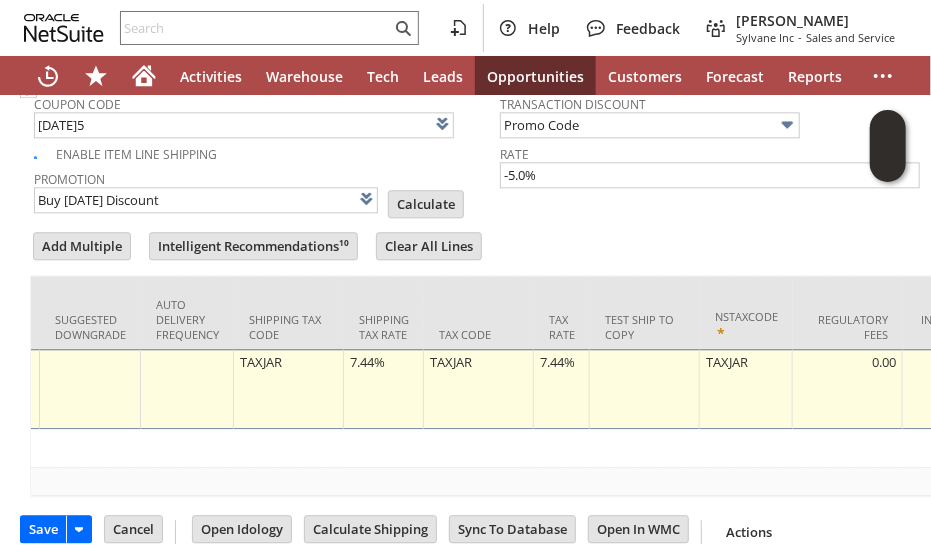 type on "0.0" 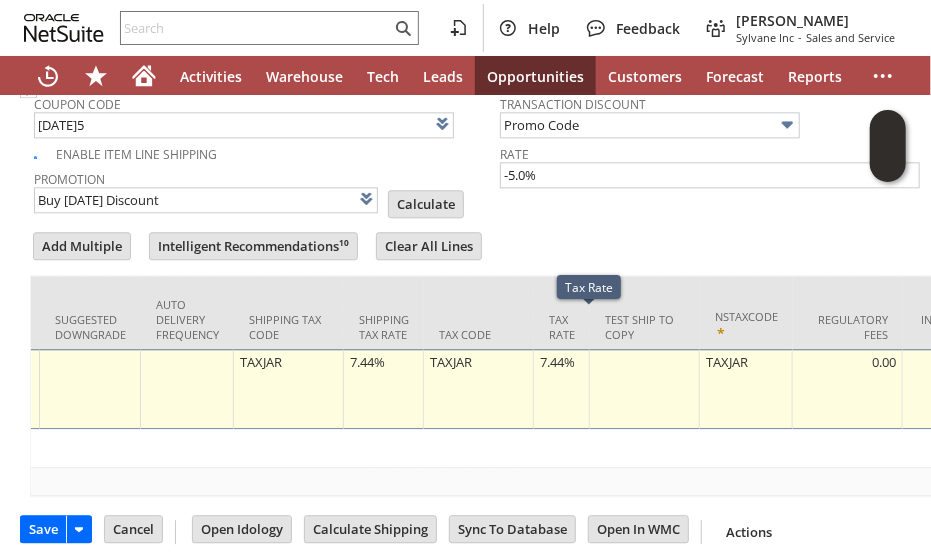 click on "7.44%" at bounding box center (562, 389) 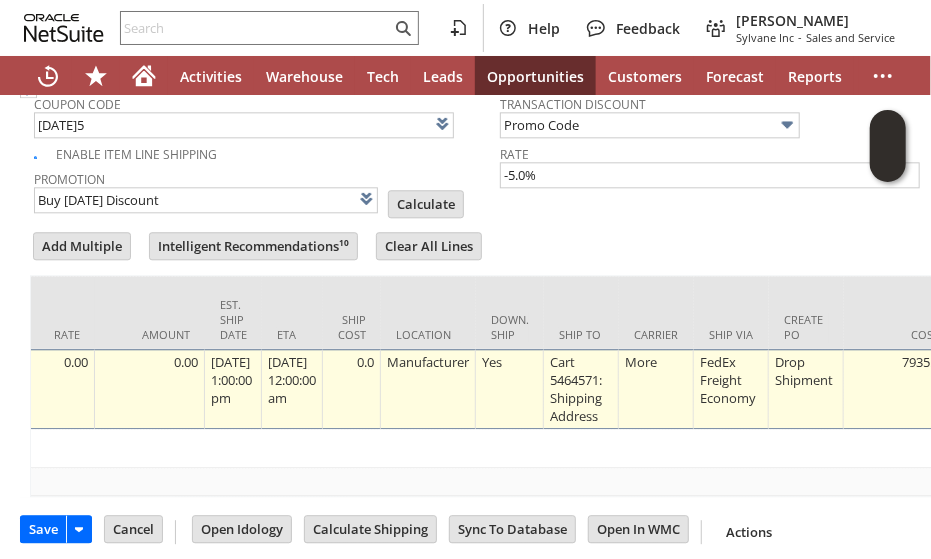 scroll, scrollTop: 0, scrollLeft: 0, axis: both 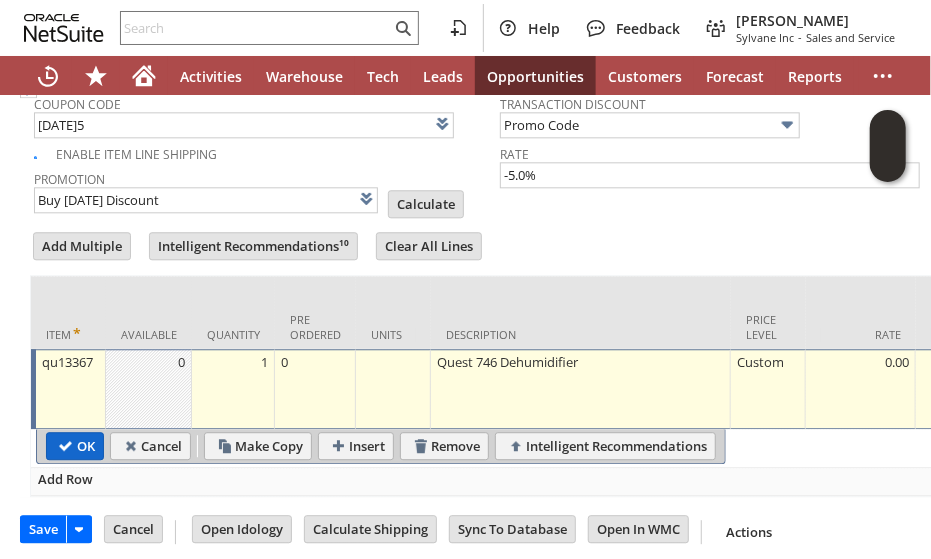 type on "0.0%" 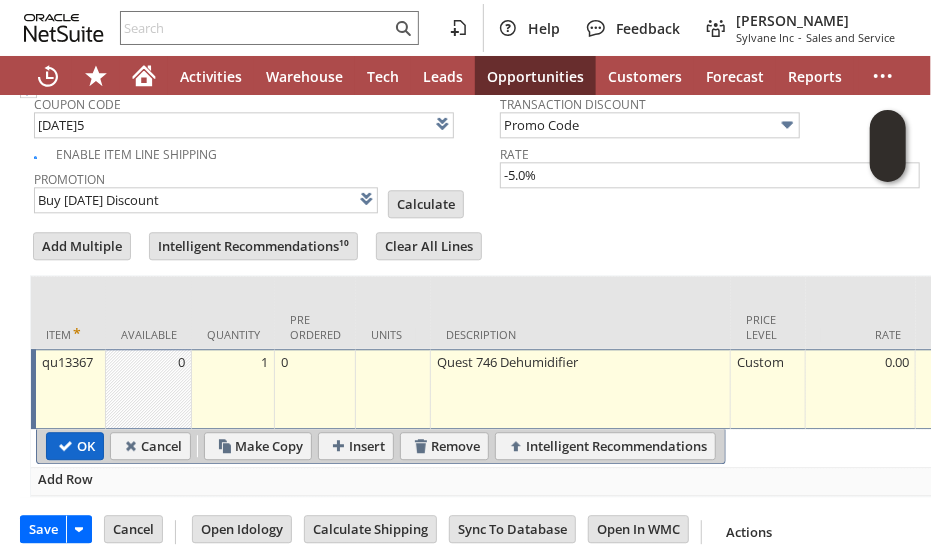 click on "OK" at bounding box center (75, 446) 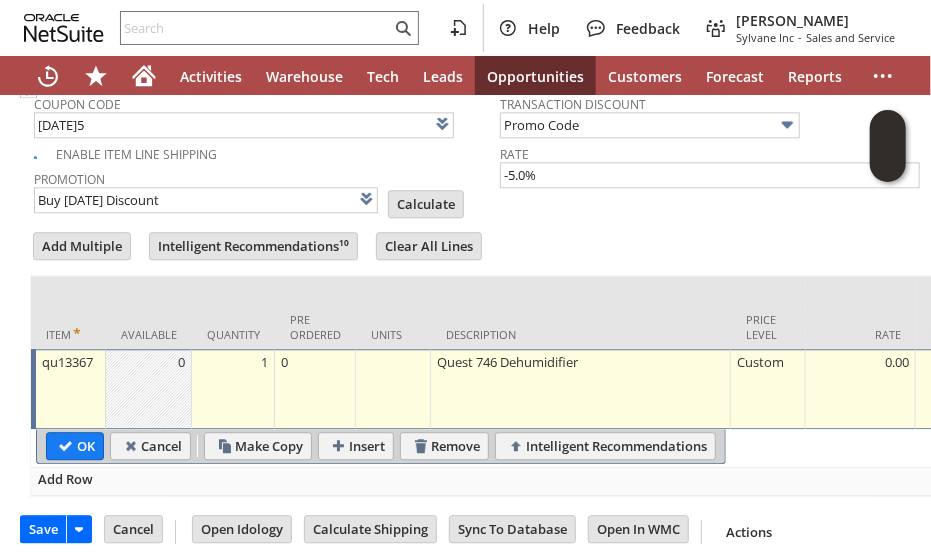 type on "Promo Code" 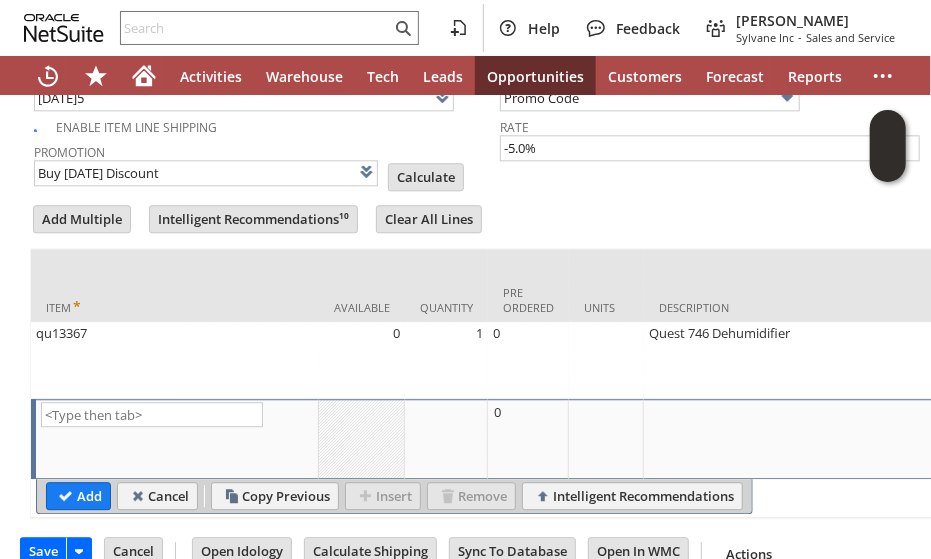 click on "Sales Order
List
Search
More
Add To Shortcuts
To Be Generated
Billed
Go
Save
Save
Save & New
Save & Print
Cancel" at bounding box center (500, -576) 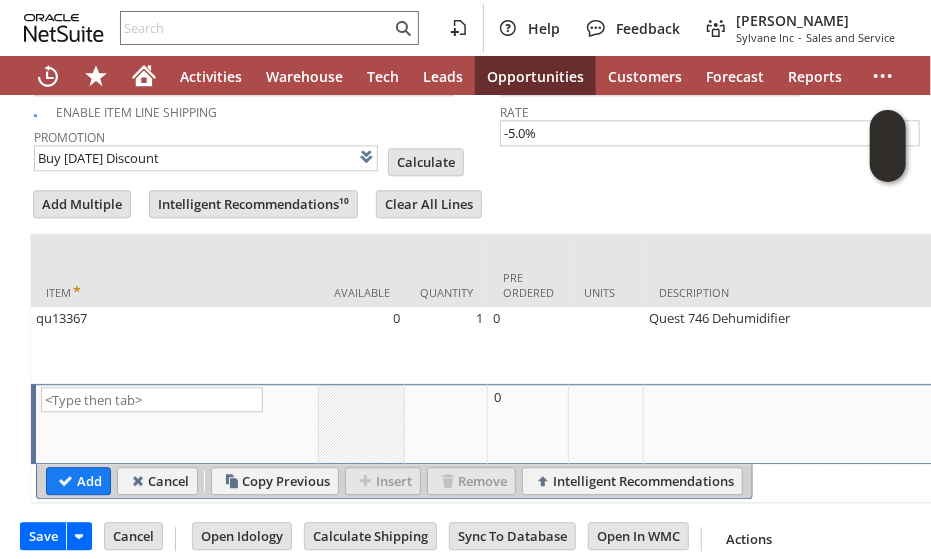 scroll, scrollTop: 1861, scrollLeft: 0, axis: vertical 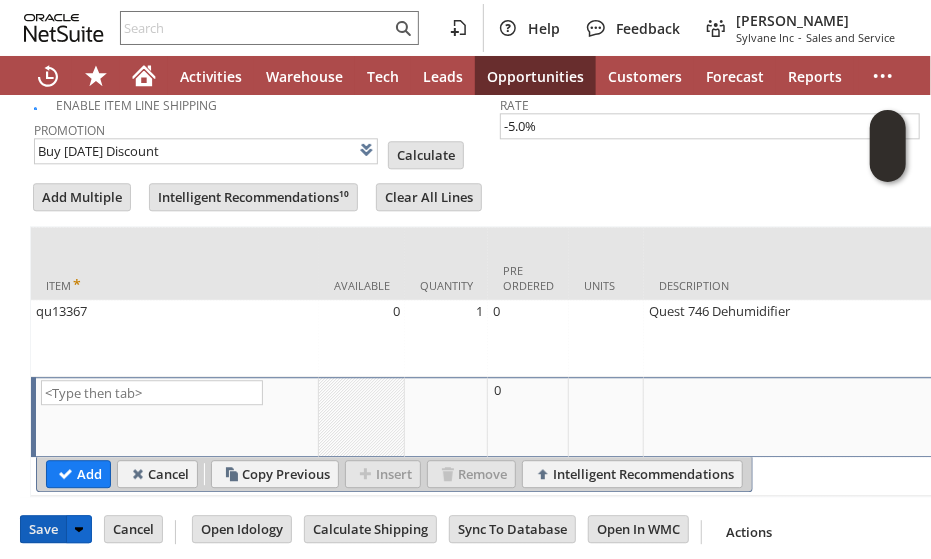 click on "Save" at bounding box center [43, 529] 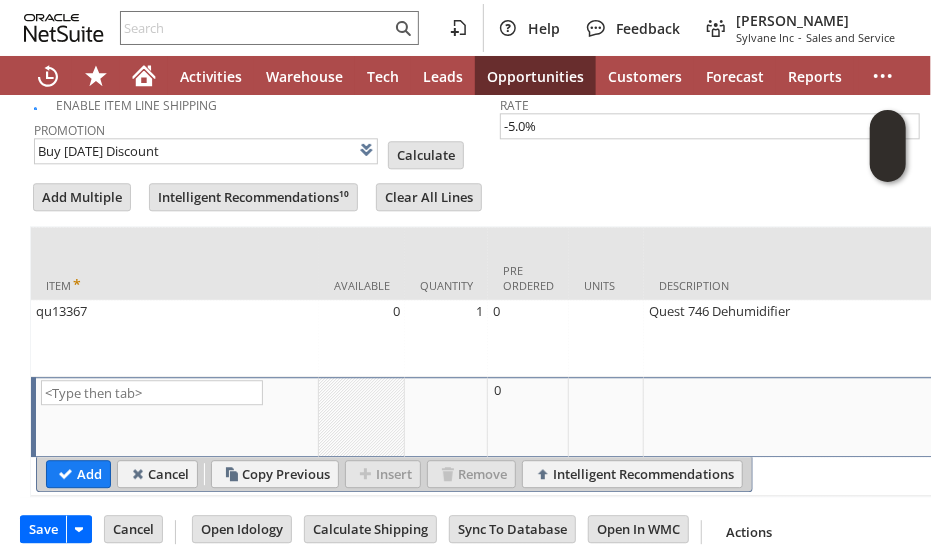 click on "Coupon Code
TODAY5
Enable Item Line Shipping
Promotion
Buy Today Discount
List
Calculate
Transaction Discount
Promo Code
Rate
-5.0%
Add Multiple
Intelligent Recommendations¹⁰" at bounding box center (500, 264) 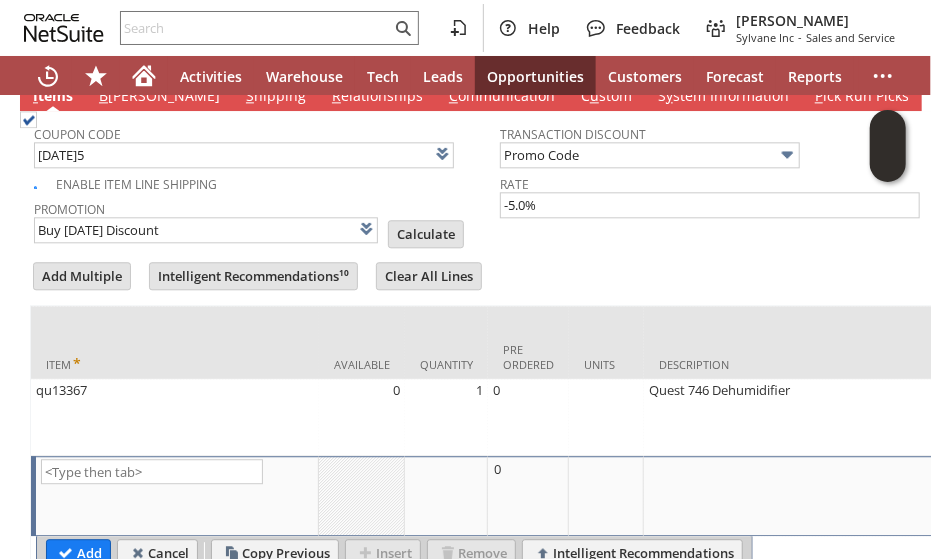 scroll, scrollTop: 1781, scrollLeft: 0, axis: vertical 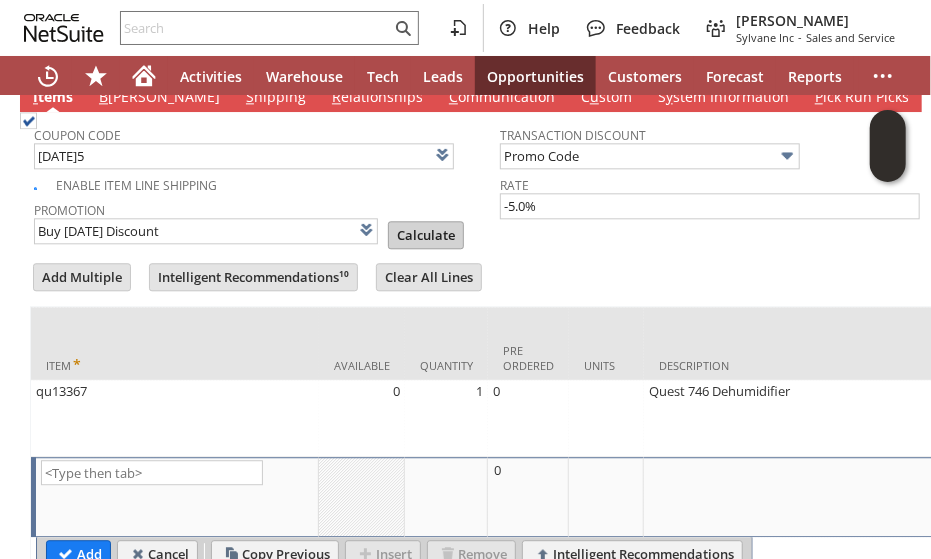 click on "Calculate" at bounding box center [426, 235] 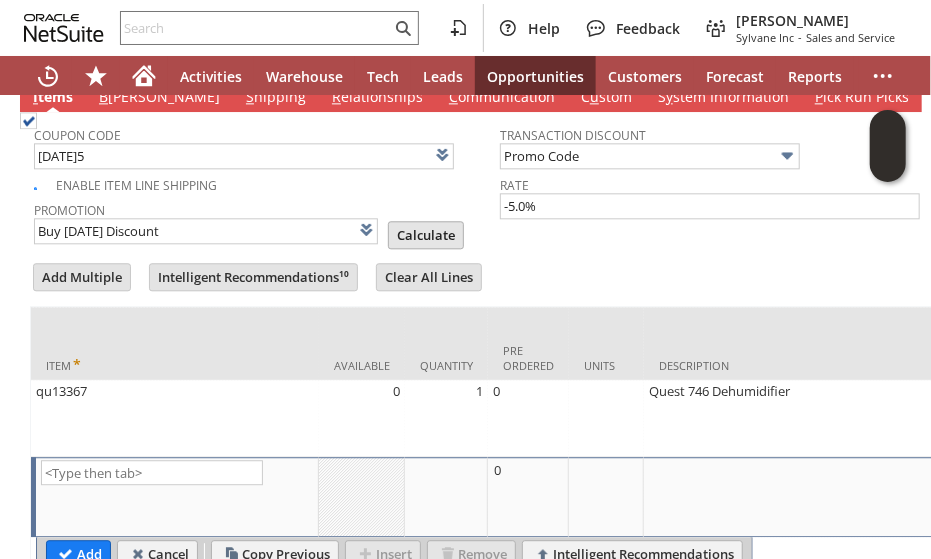 type on "Promo Code" 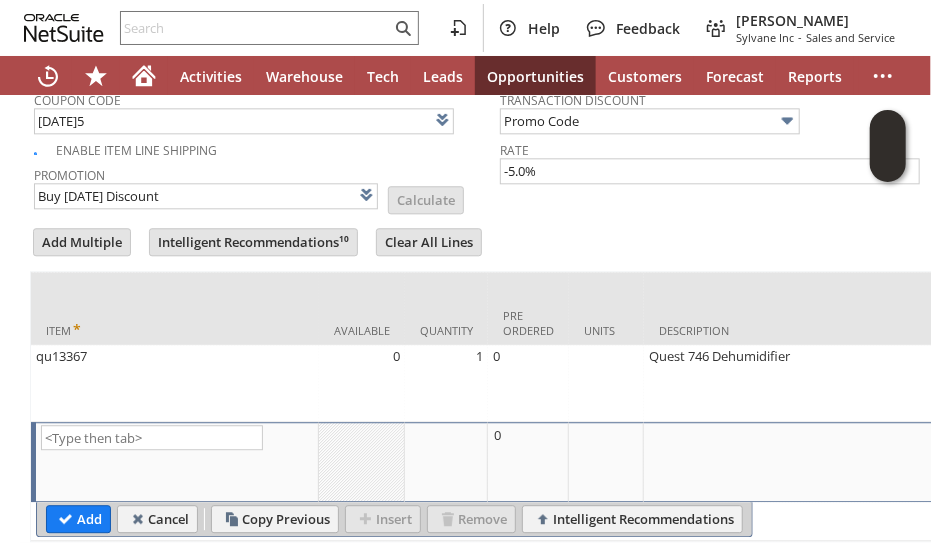 click on "Sales Order
List
Search
More
Add To Shortcuts
To Be Generated
Billed
Go
Save
Save
Save & New
Save & Print
Cancel" at bounding box center (500, -553) 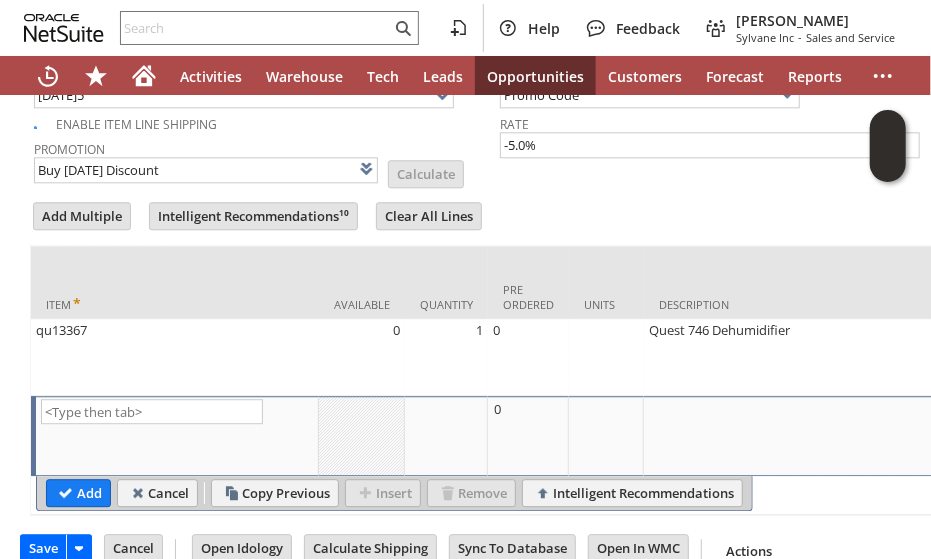 scroll, scrollTop: 1861, scrollLeft: 0, axis: vertical 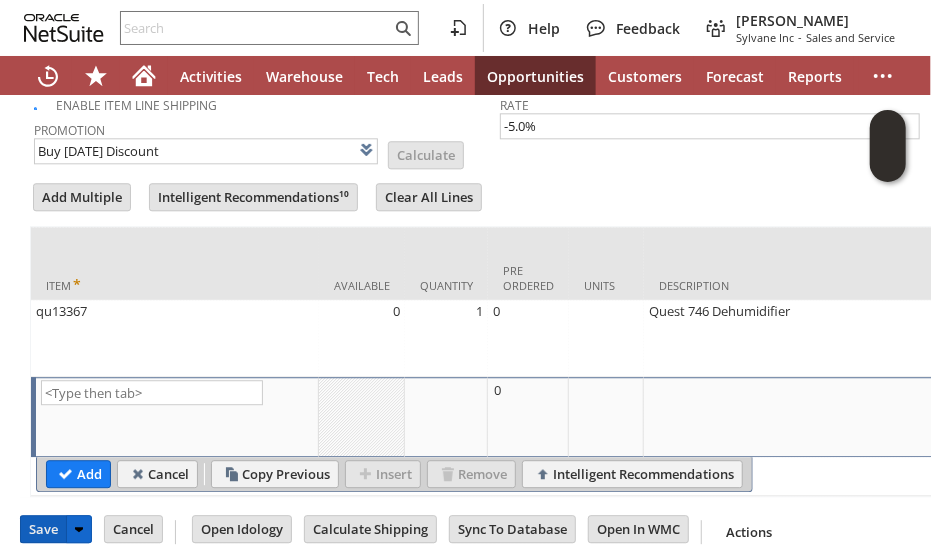 click on "Save" at bounding box center (43, 529) 